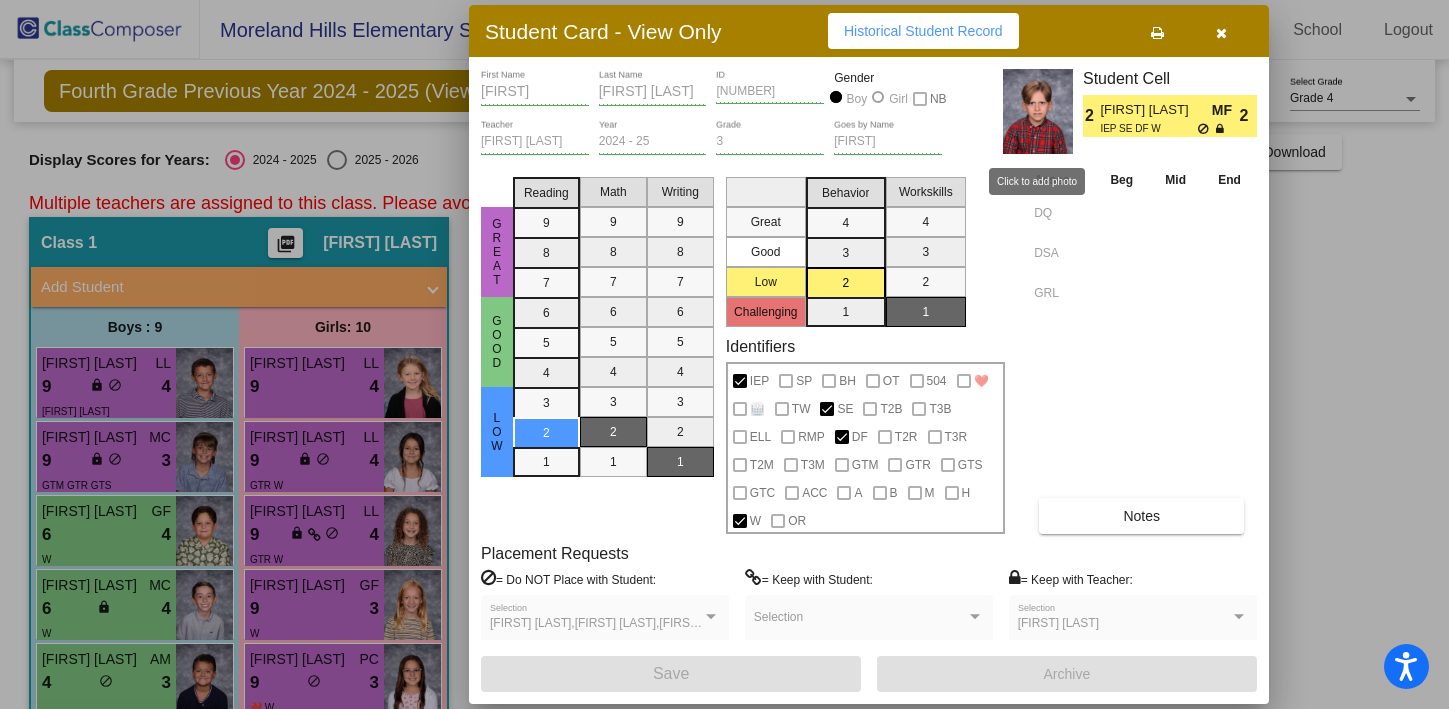 scroll, scrollTop: 0, scrollLeft: 0, axis: both 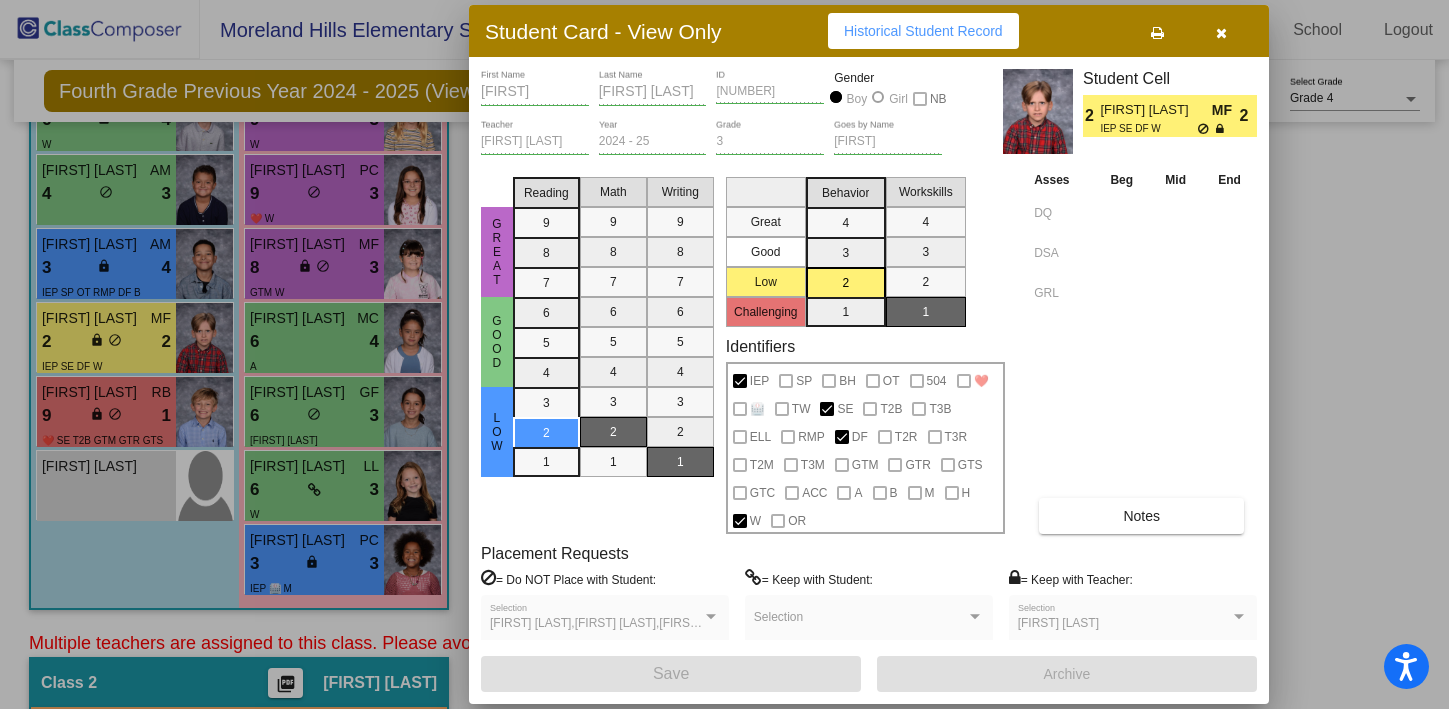 click at bounding box center [1221, 33] 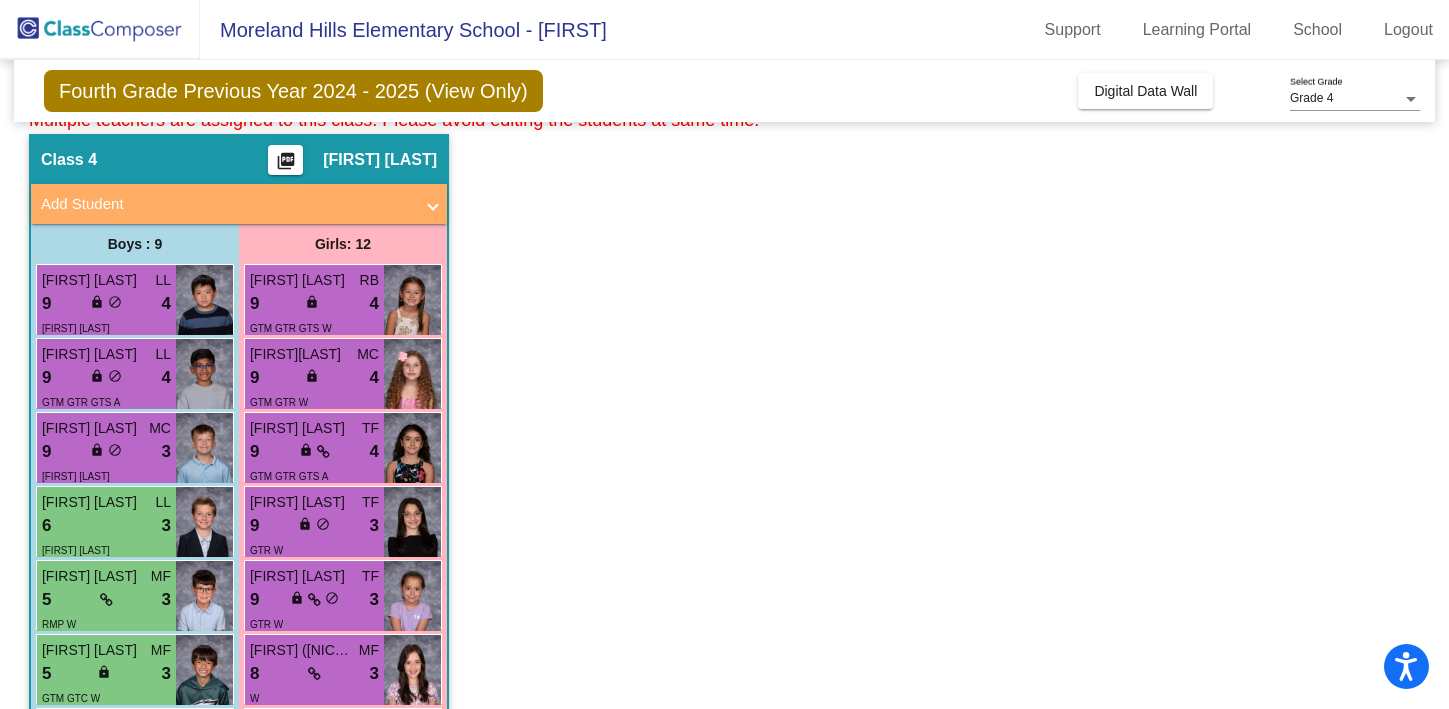 scroll, scrollTop: 3018, scrollLeft: 0, axis: vertical 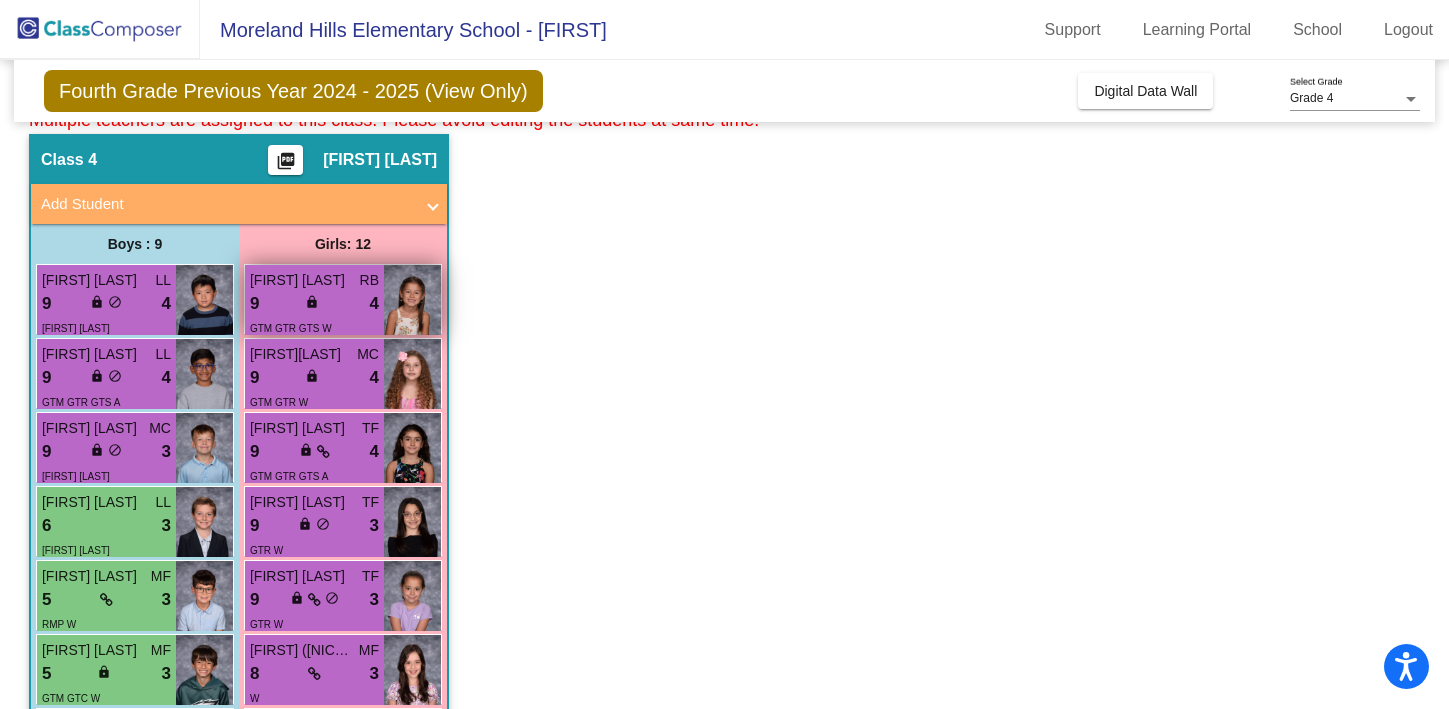 click on "9 lock do_not_disturb_alt 4" at bounding box center [314, 304] 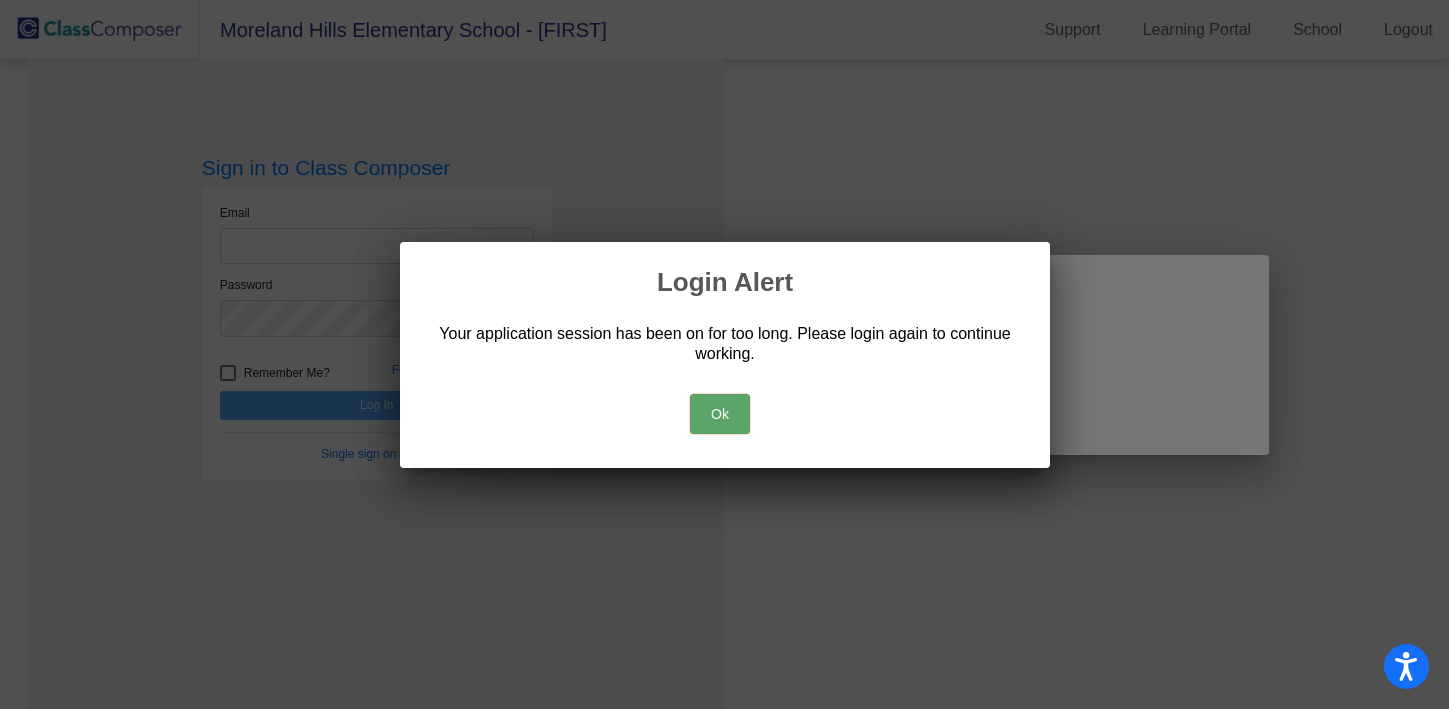 scroll, scrollTop: 0, scrollLeft: 0, axis: both 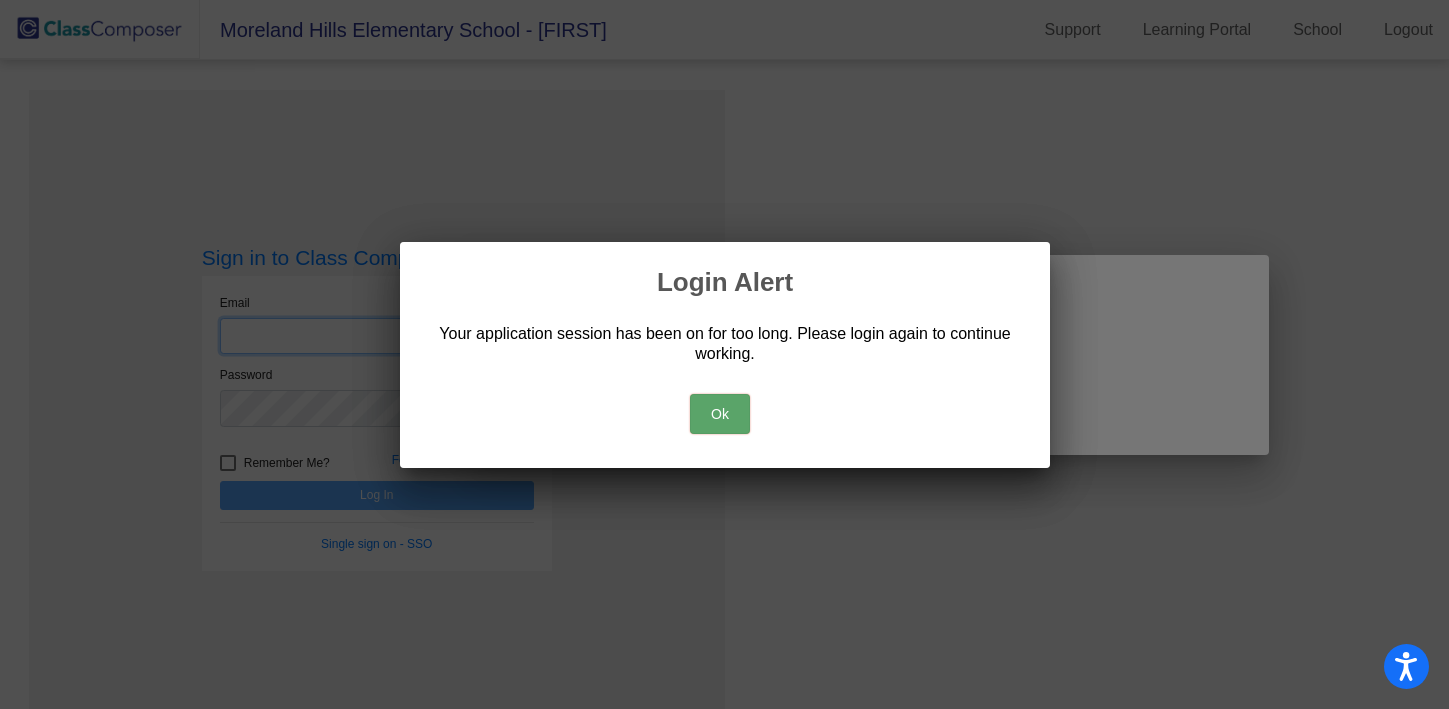 type on "spawlaczyk@orangecsd.org" 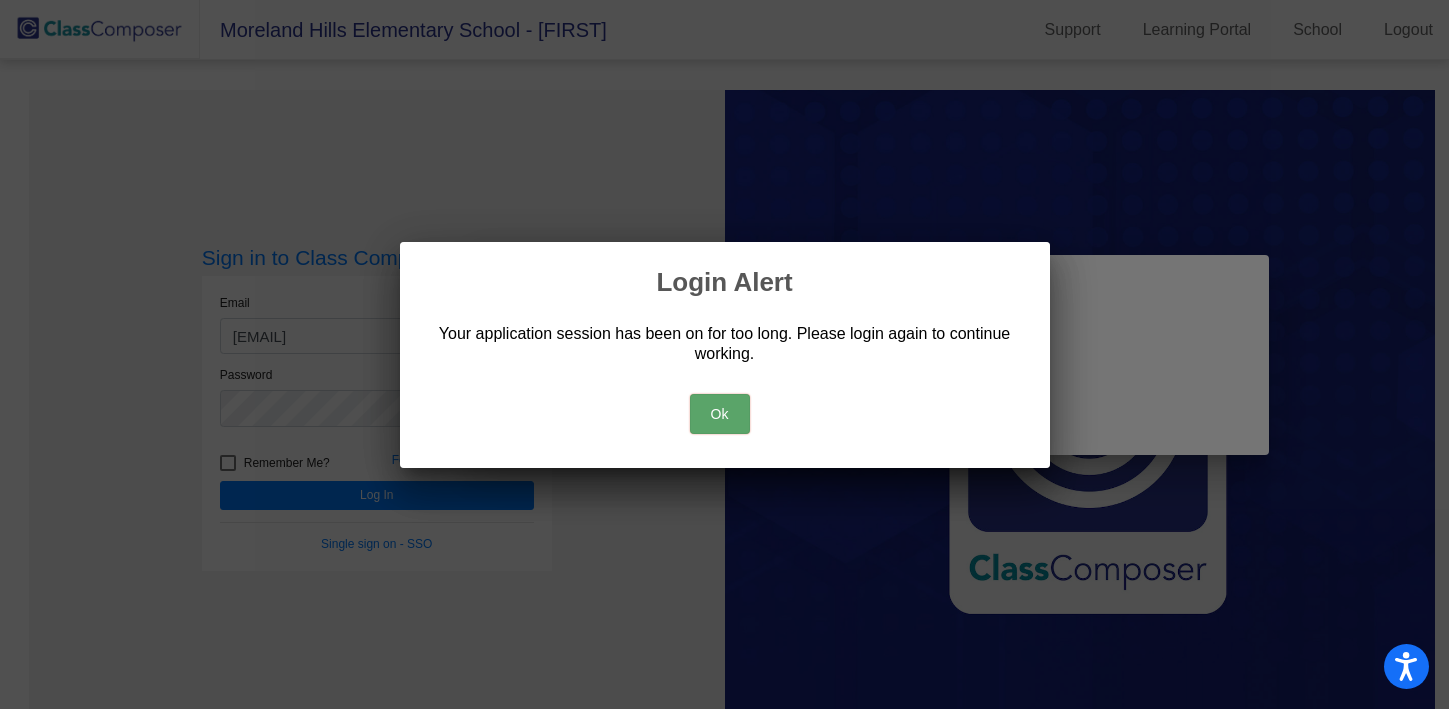 click on "Ok" at bounding box center [720, 414] 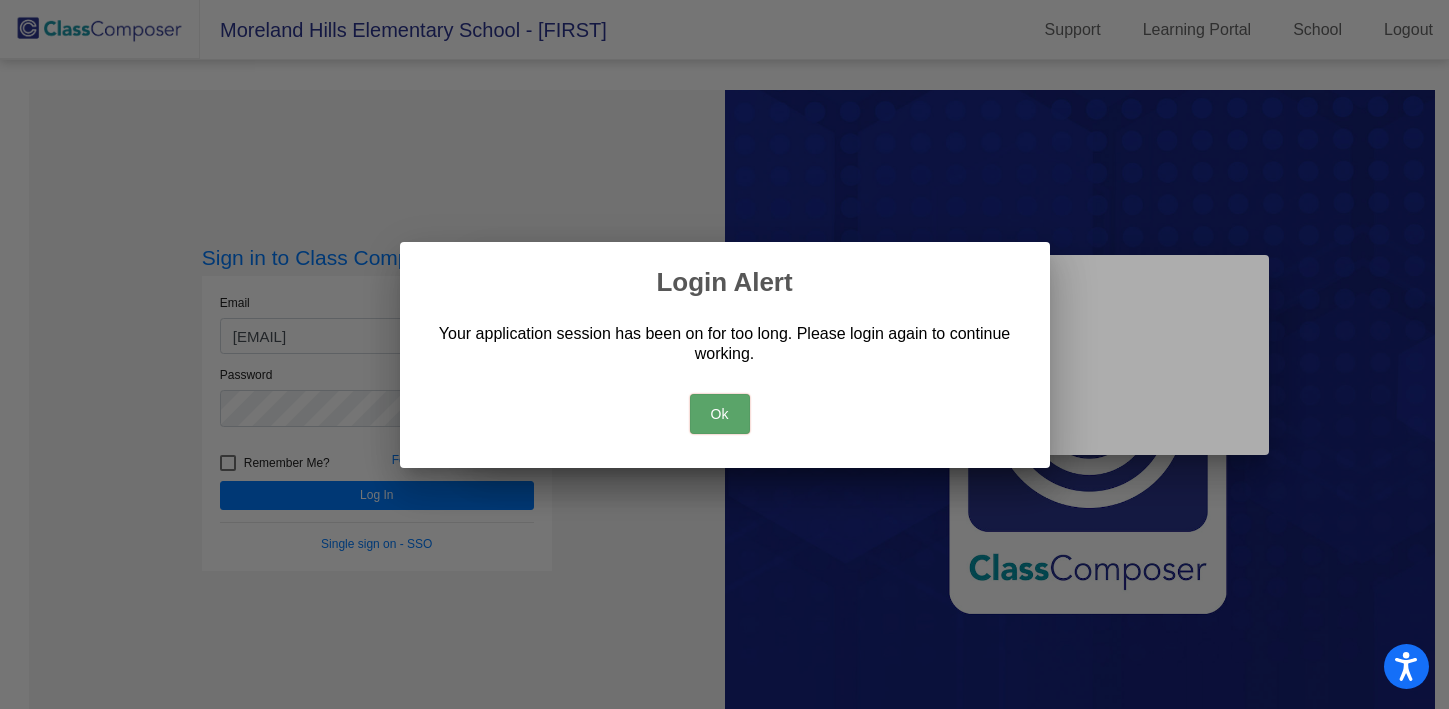 click on "Ok" at bounding box center (720, 414) 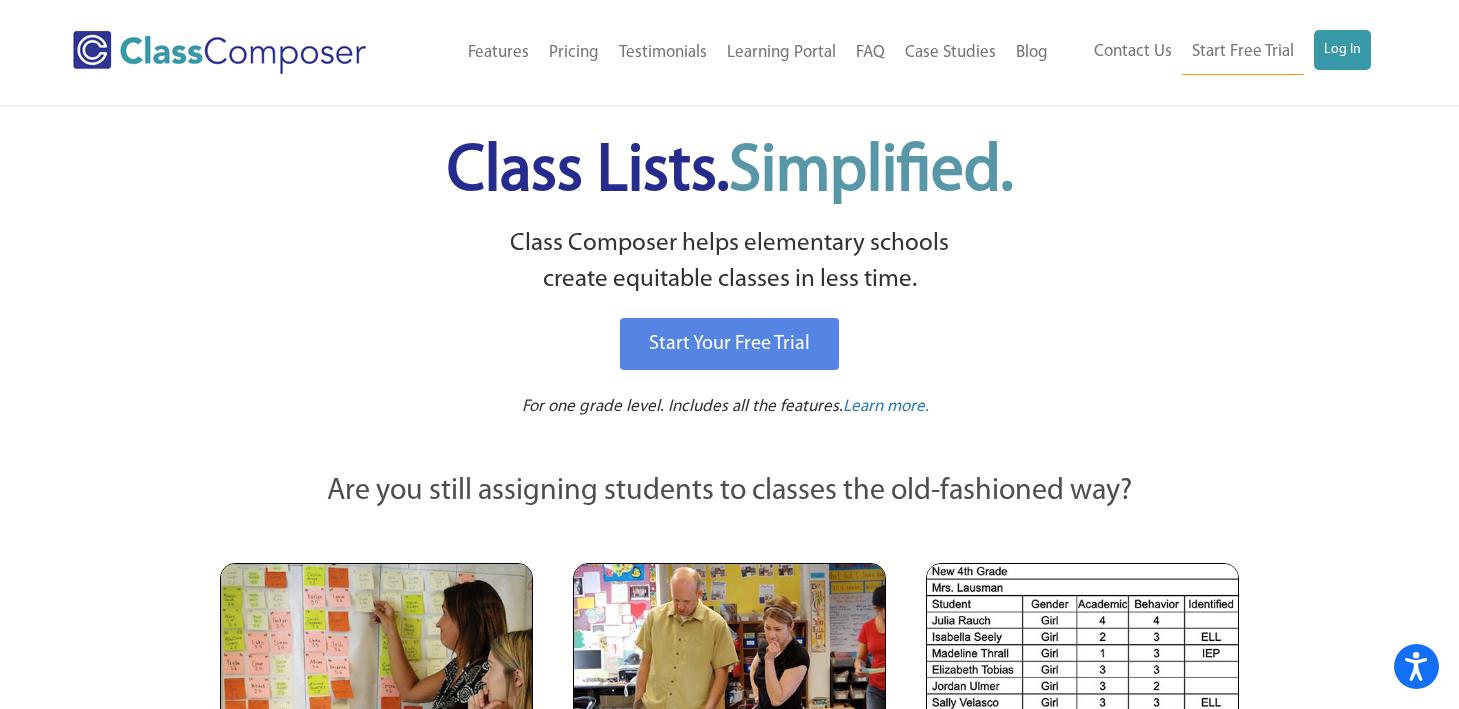 scroll, scrollTop: 0, scrollLeft: 0, axis: both 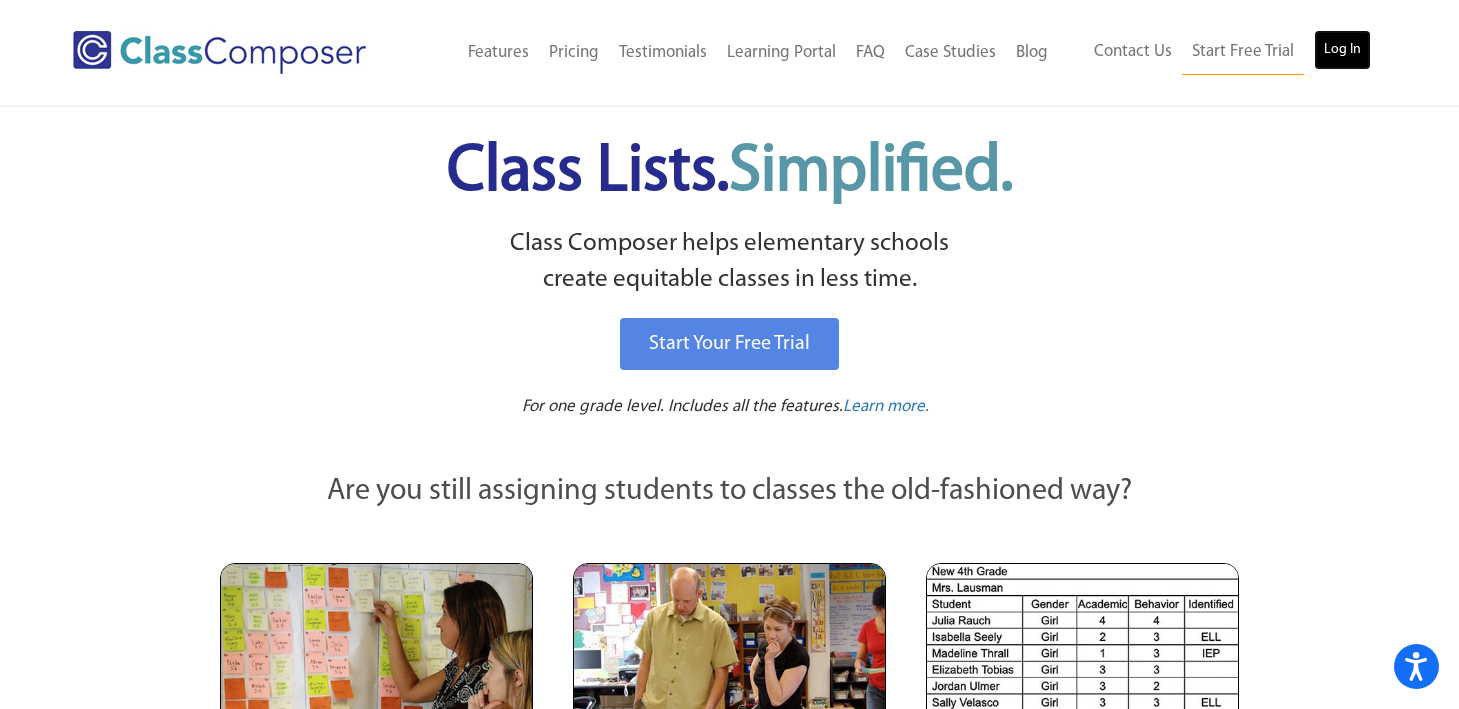 click on "Log In" at bounding box center [1342, 50] 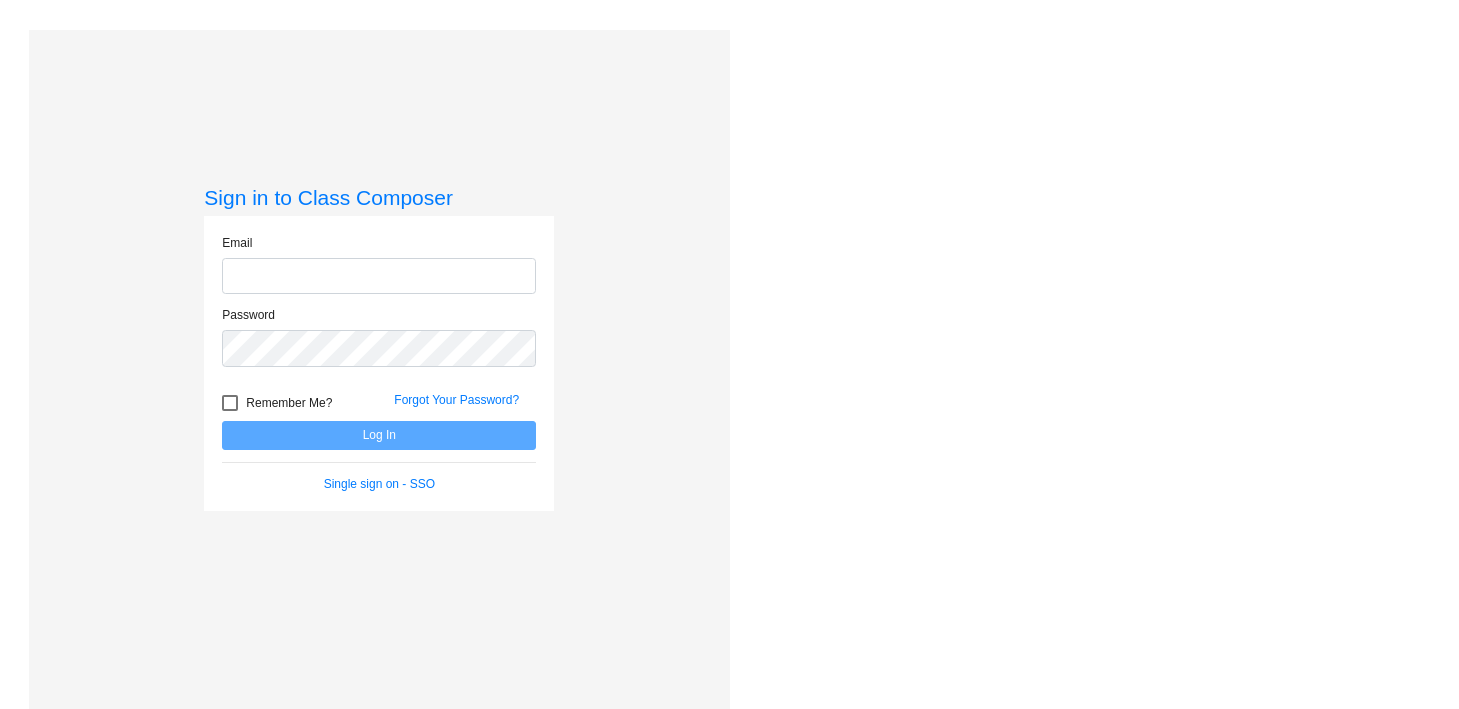 scroll, scrollTop: 0, scrollLeft: 0, axis: both 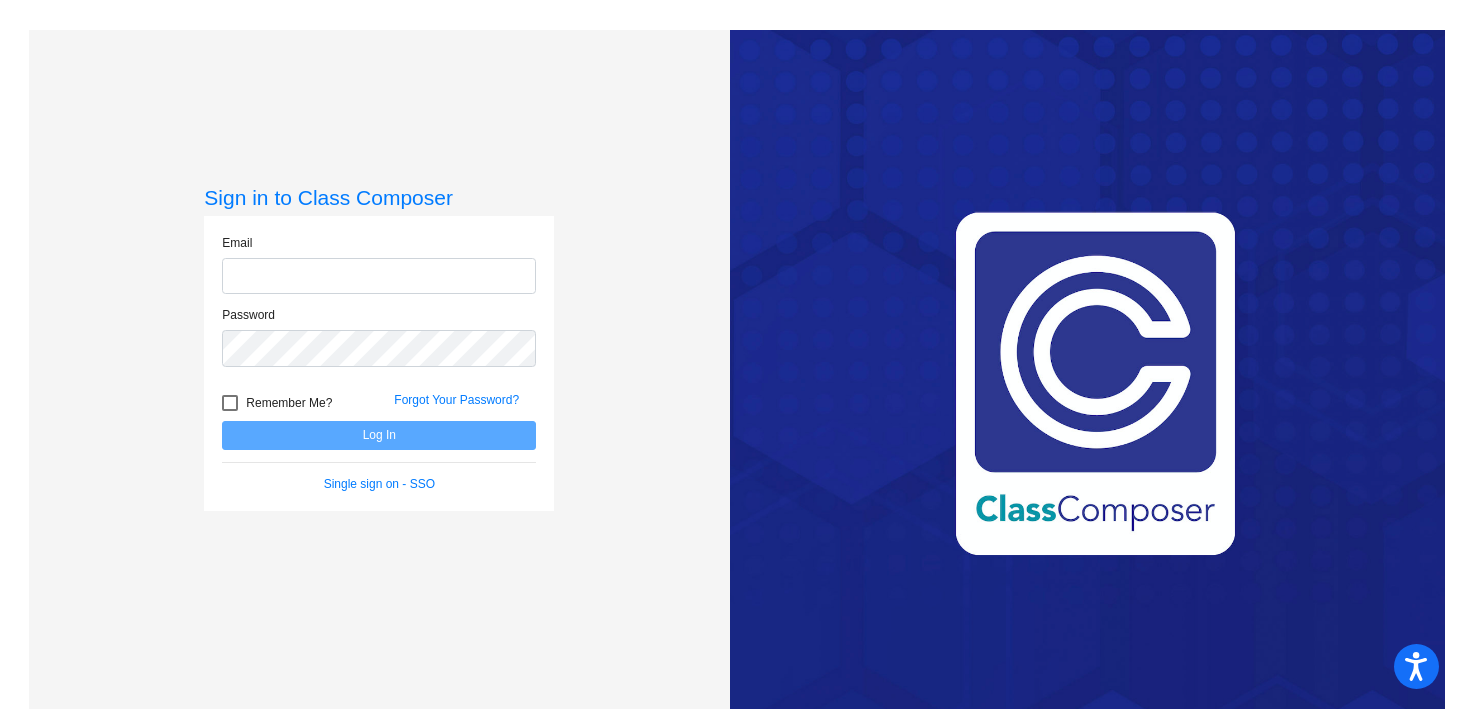 type on "spawlaczyk@orangecsd.org" 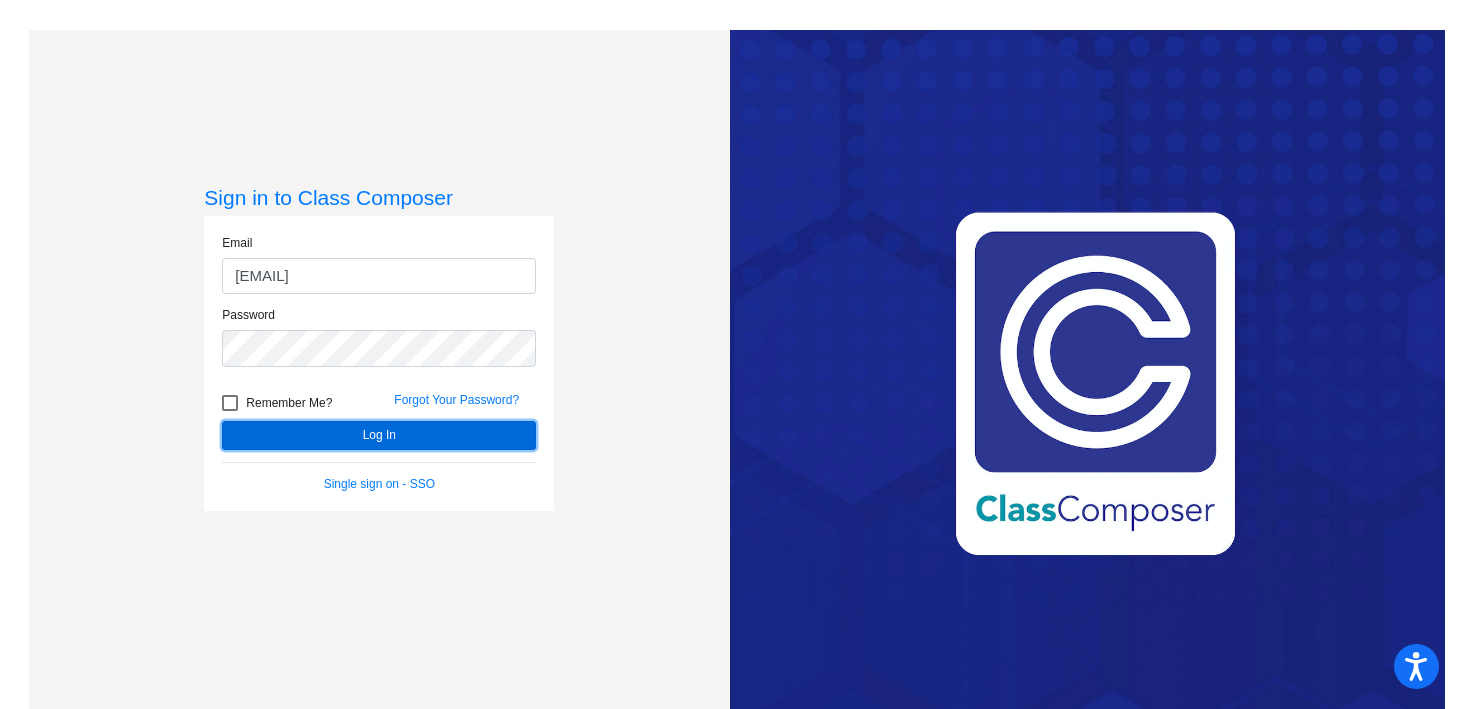 click on "Log In" 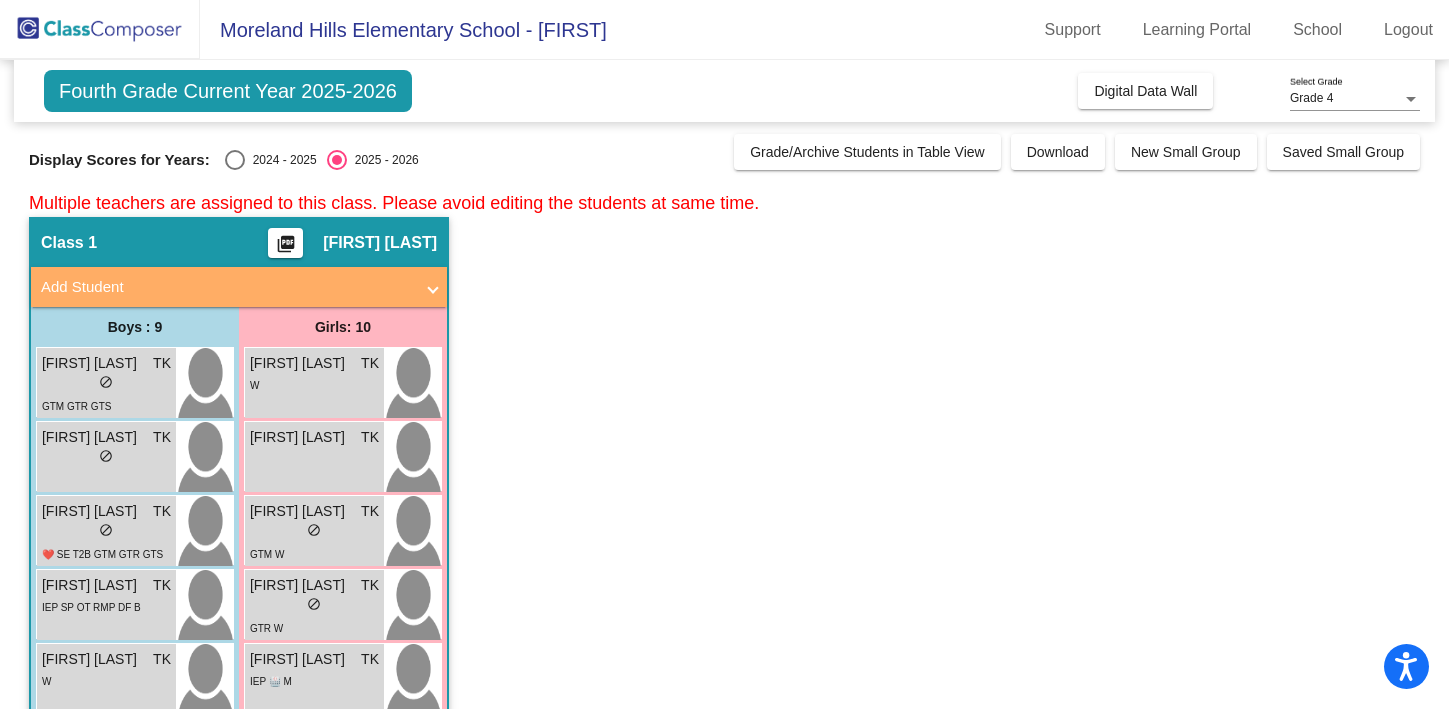 click at bounding box center [235, 160] 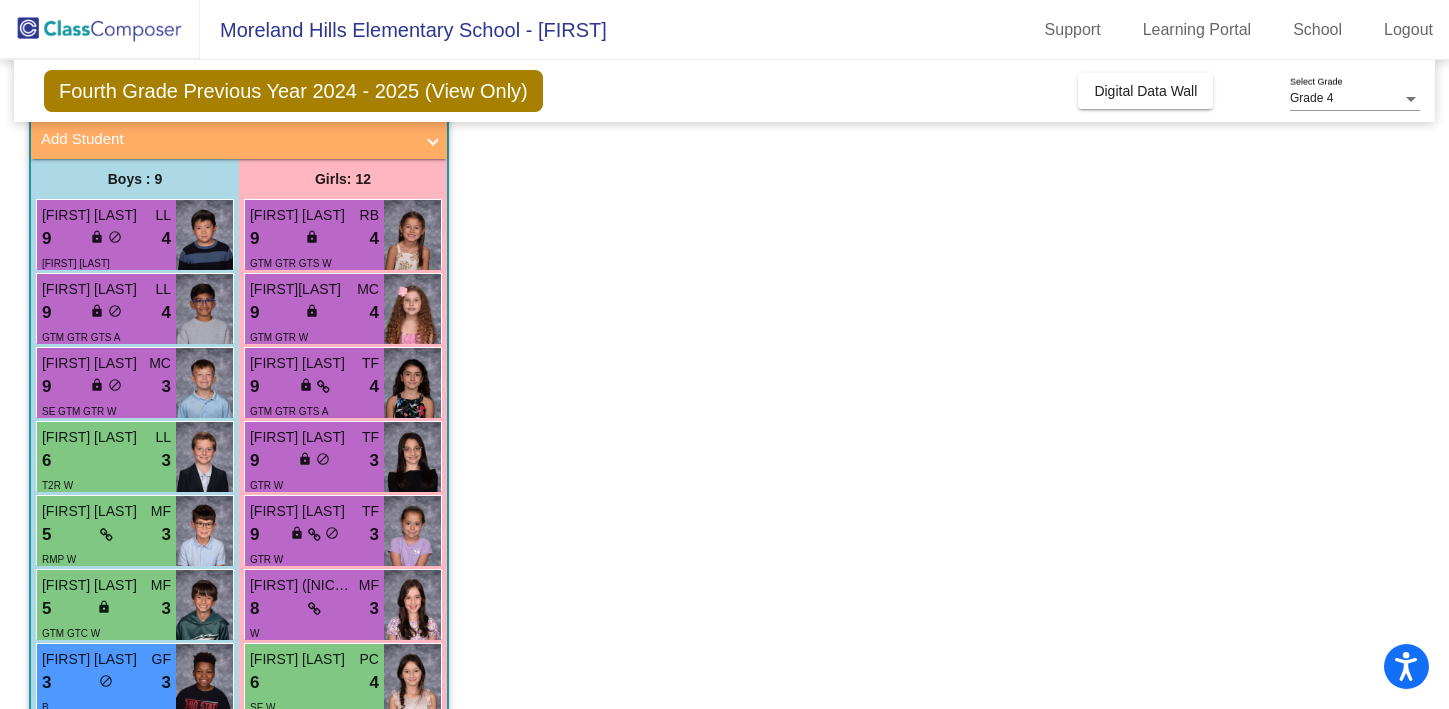 scroll, scrollTop: 3016, scrollLeft: 0, axis: vertical 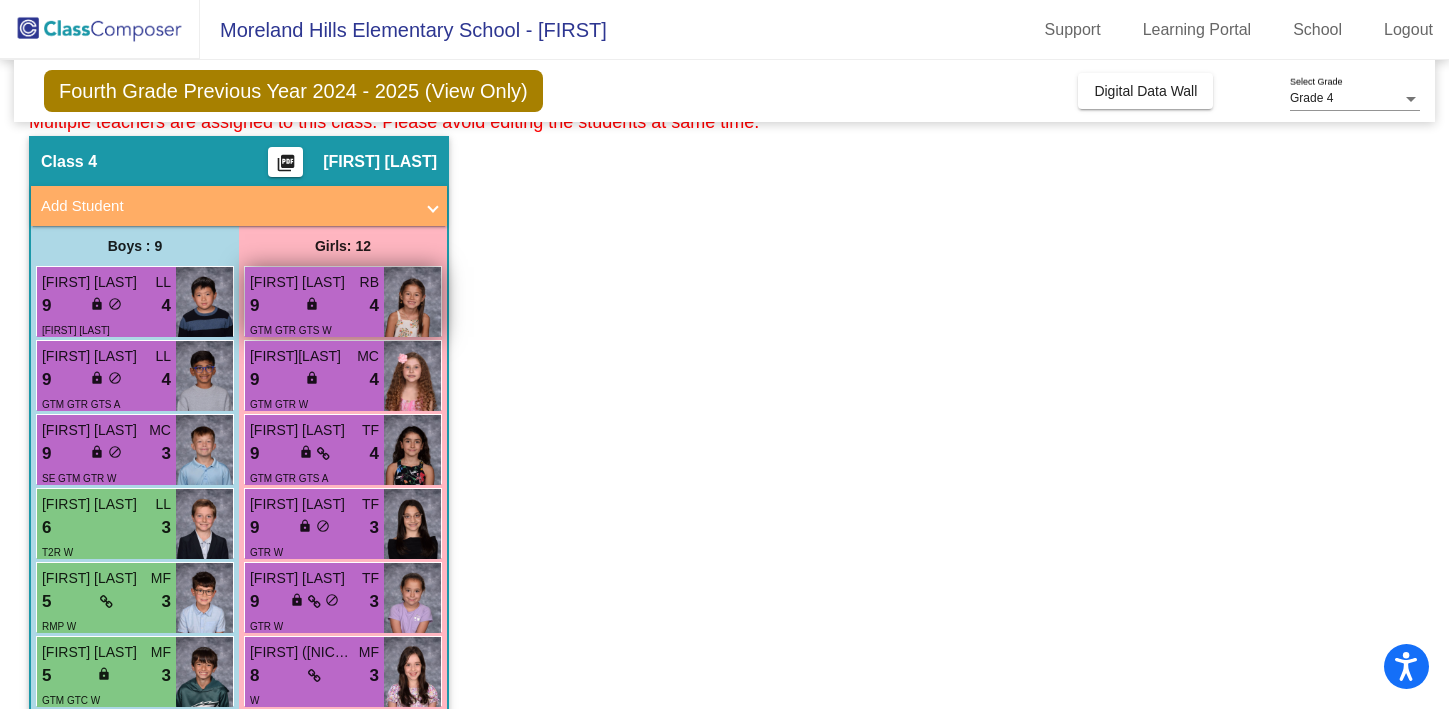click on "lock do_not_disturb_alt" at bounding box center [314, 306] 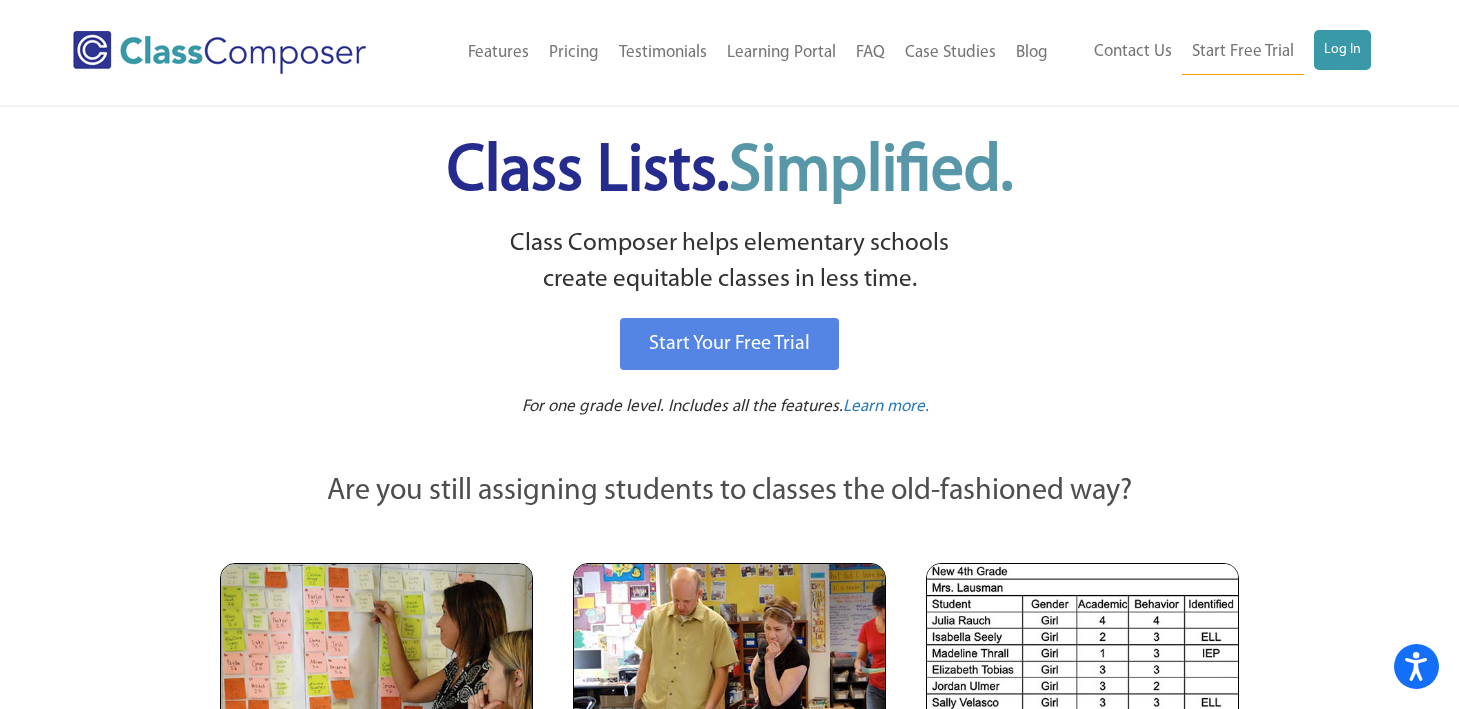 scroll, scrollTop: 0, scrollLeft: 0, axis: both 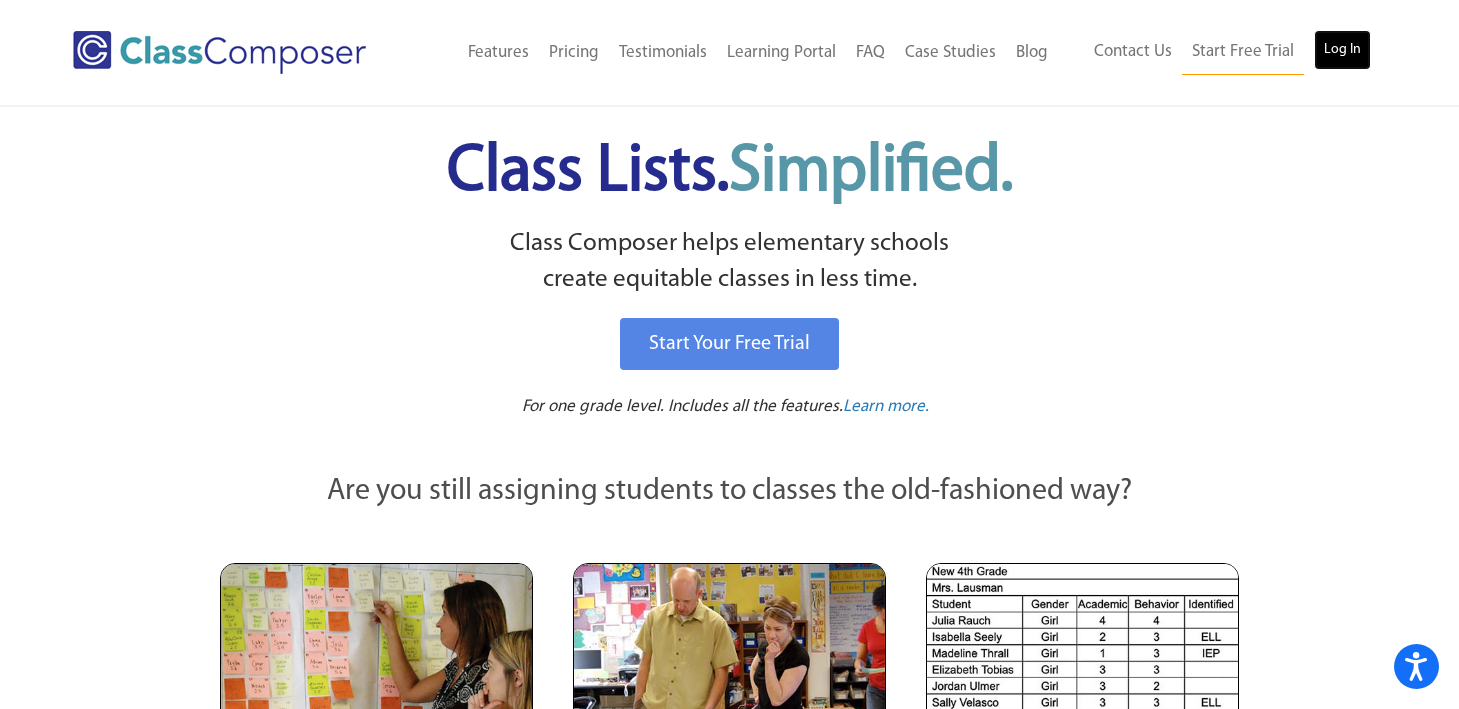 click on "Log In" at bounding box center [1342, 50] 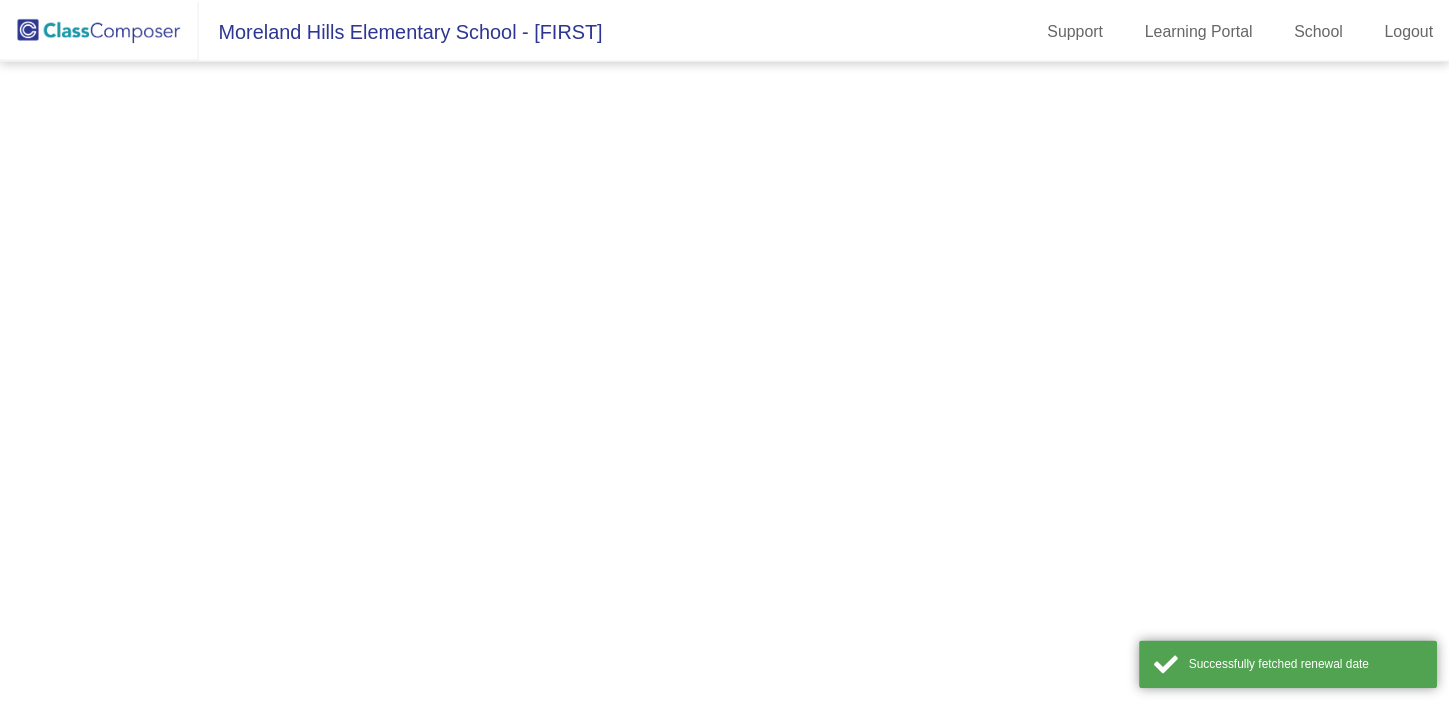 scroll, scrollTop: 0, scrollLeft: 0, axis: both 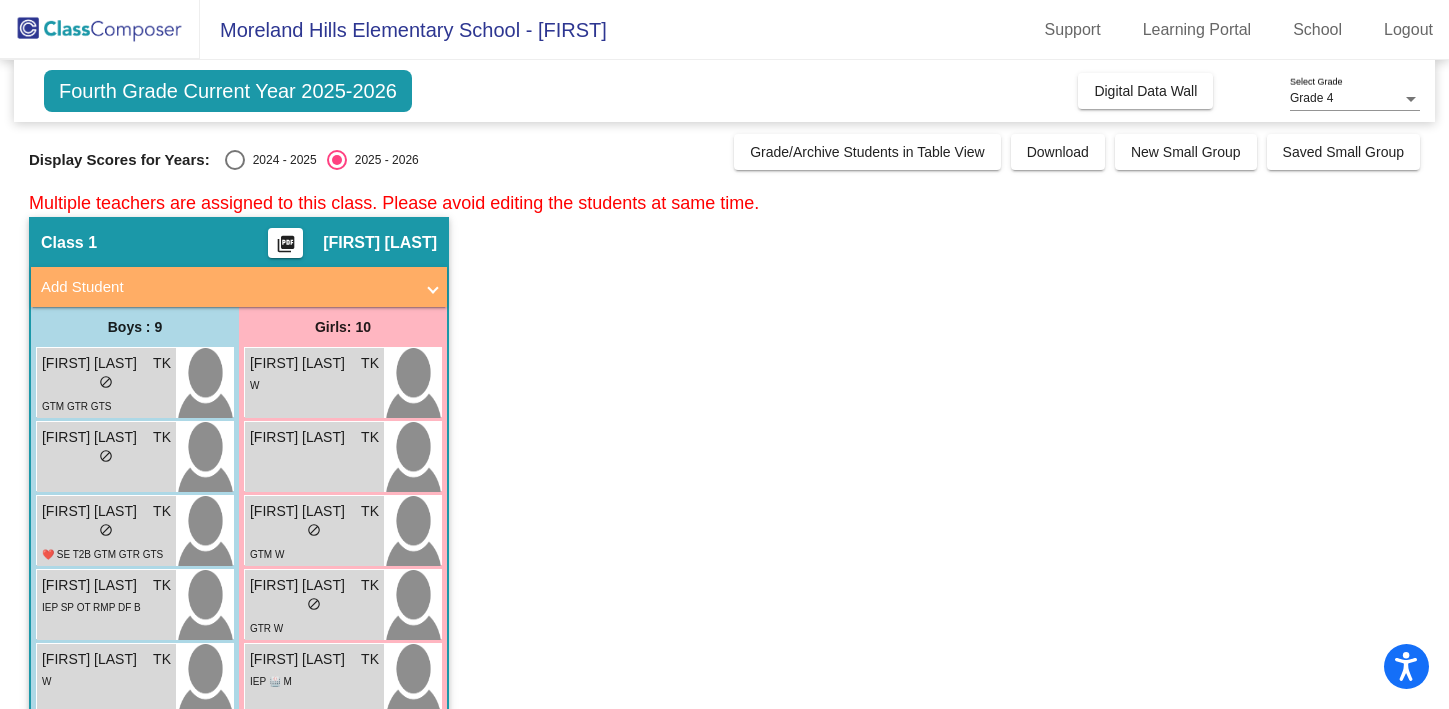 click at bounding box center (235, 160) 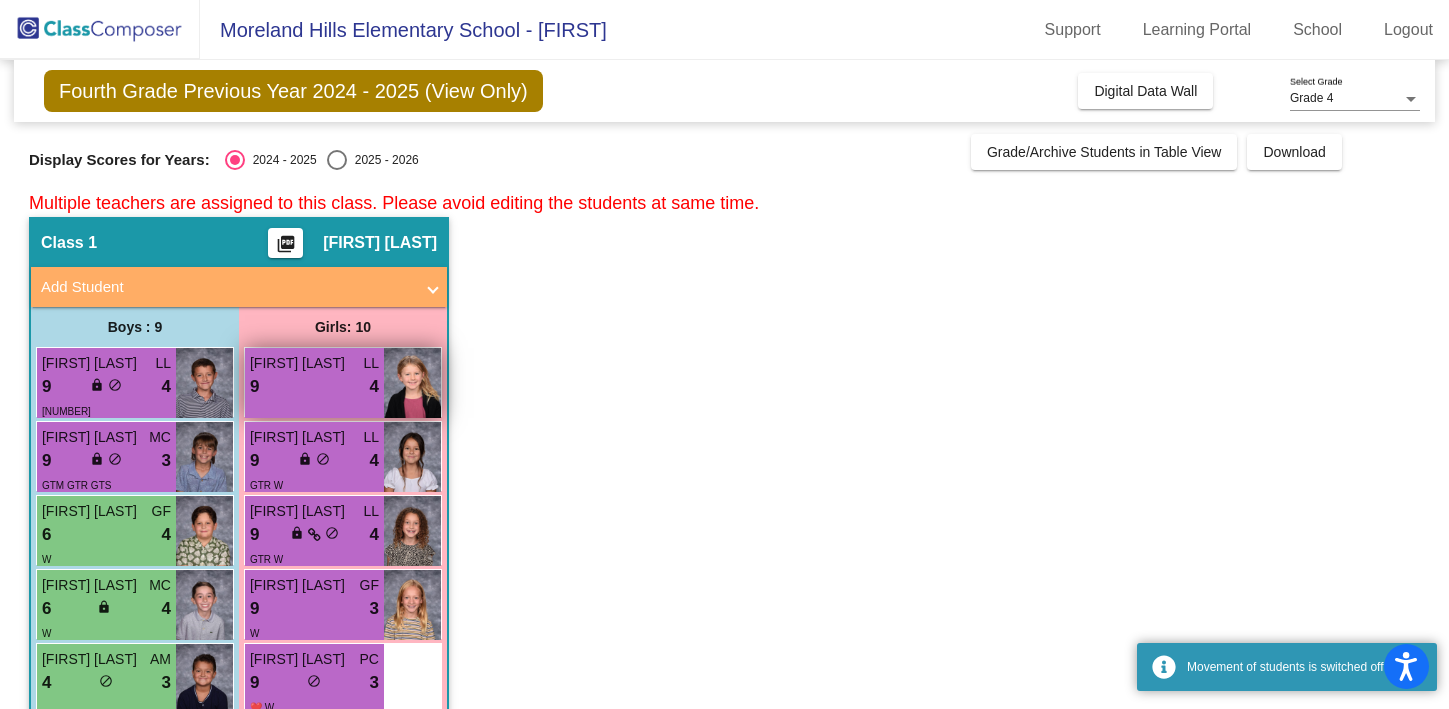 scroll, scrollTop: 245, scrollLeft: 0, axis: vertical 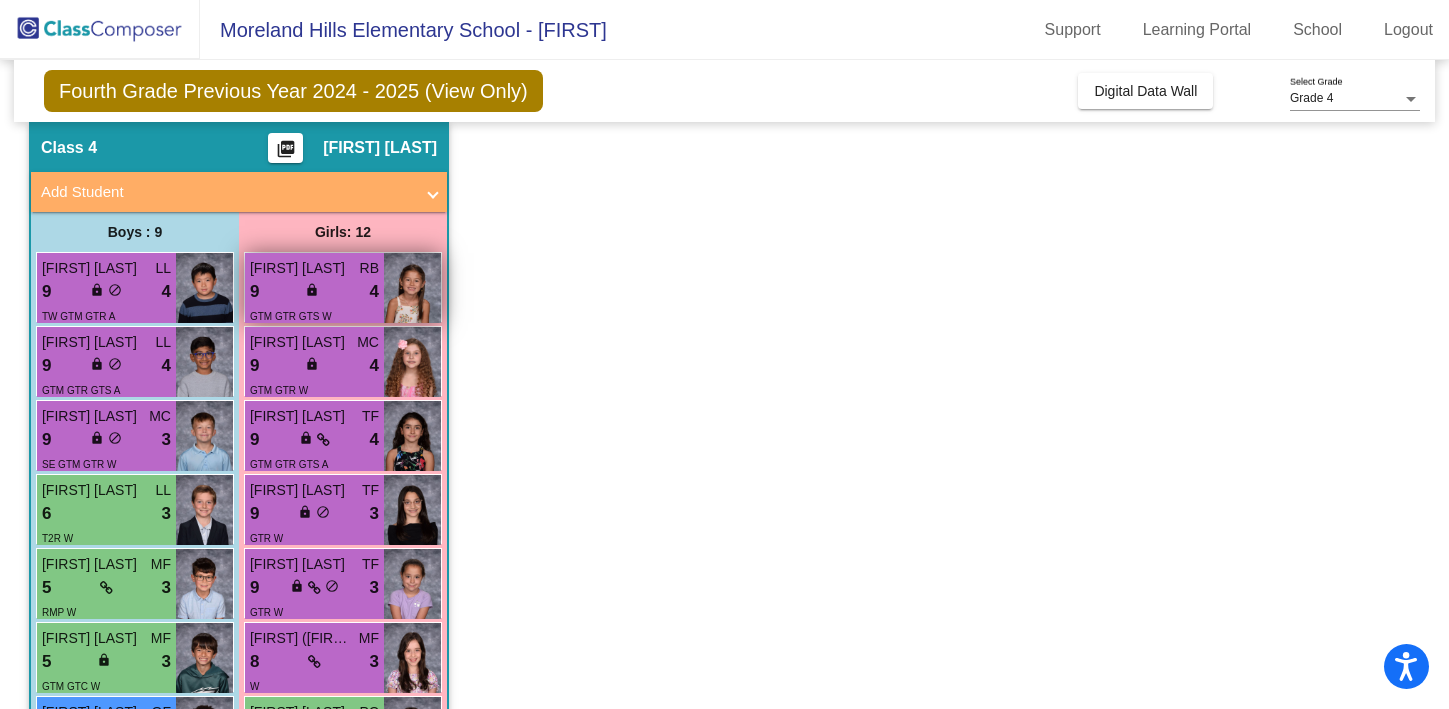 click on "9 lock do_not_disturb_alt 4" at bounding box center (314, 292) 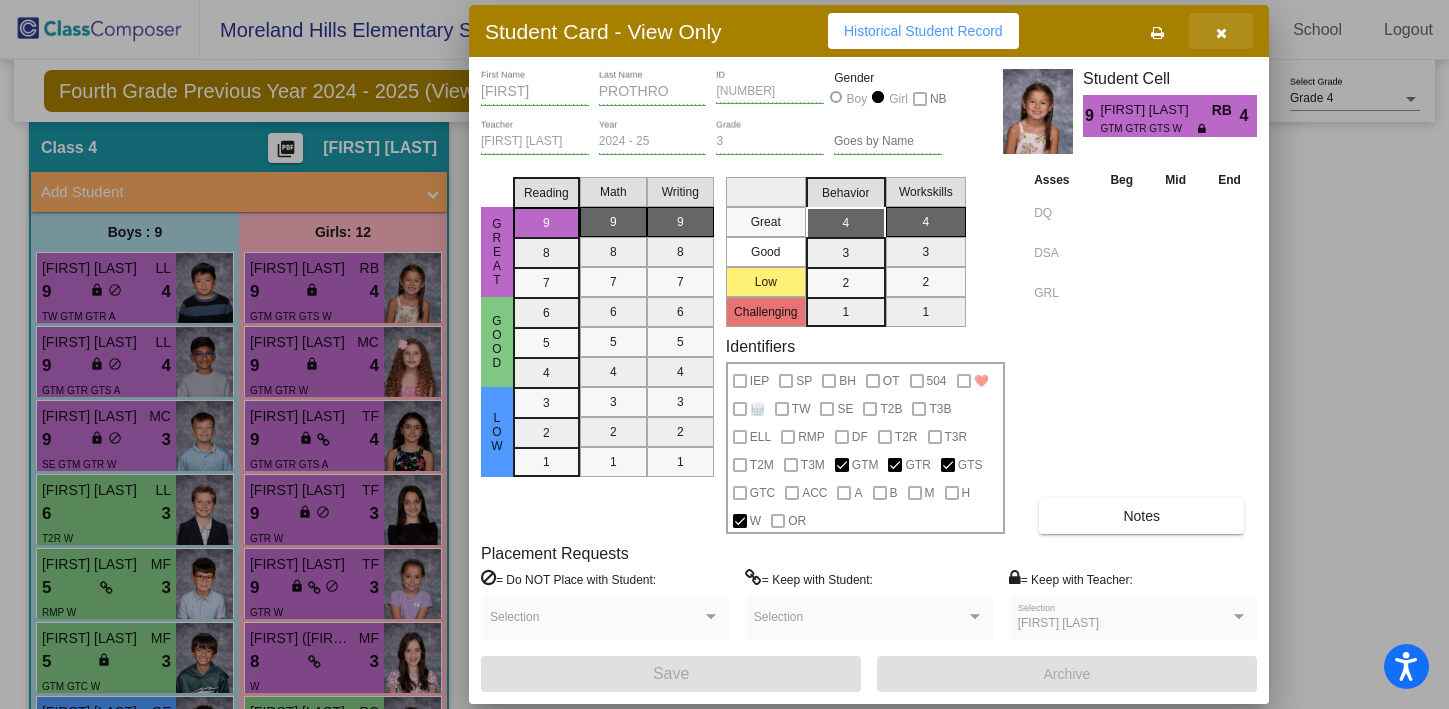 click at bounding box center [1221, 33] 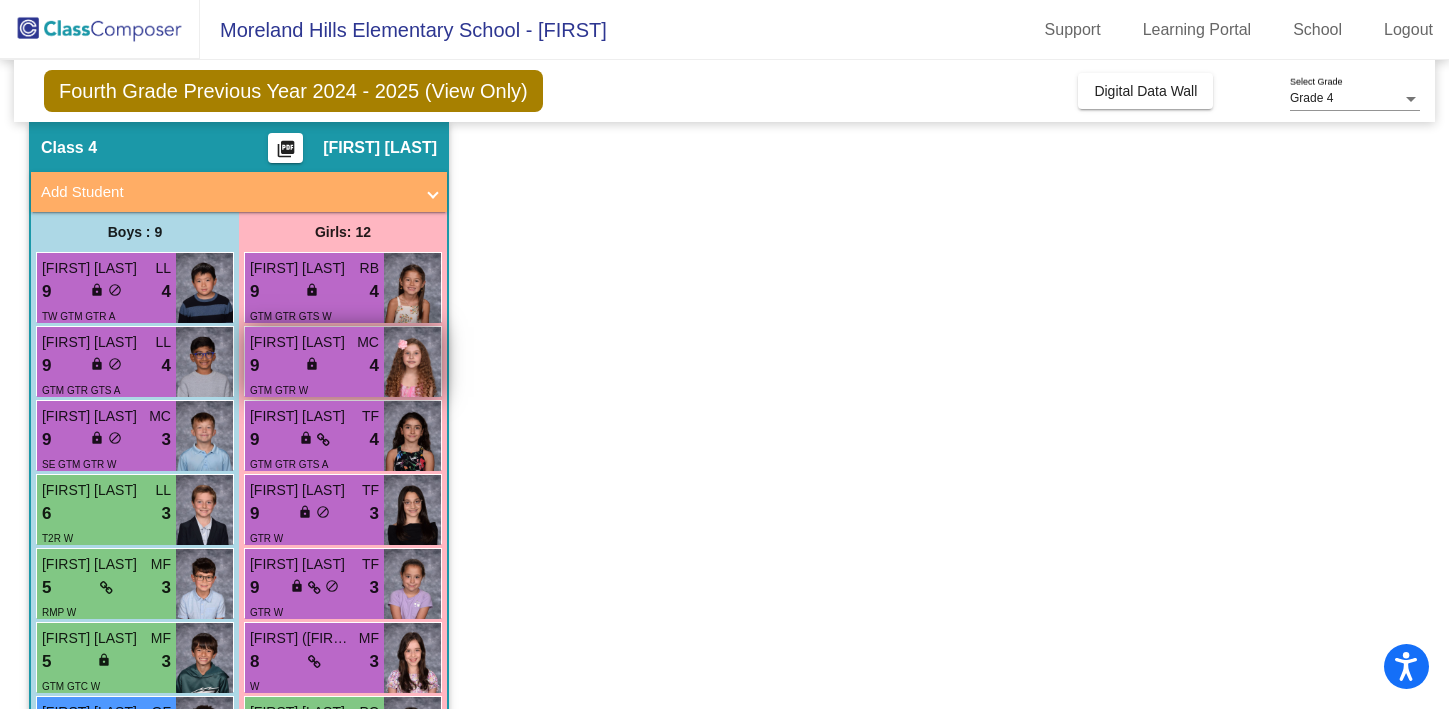 click on "lock" at bounding box center (312, 364) 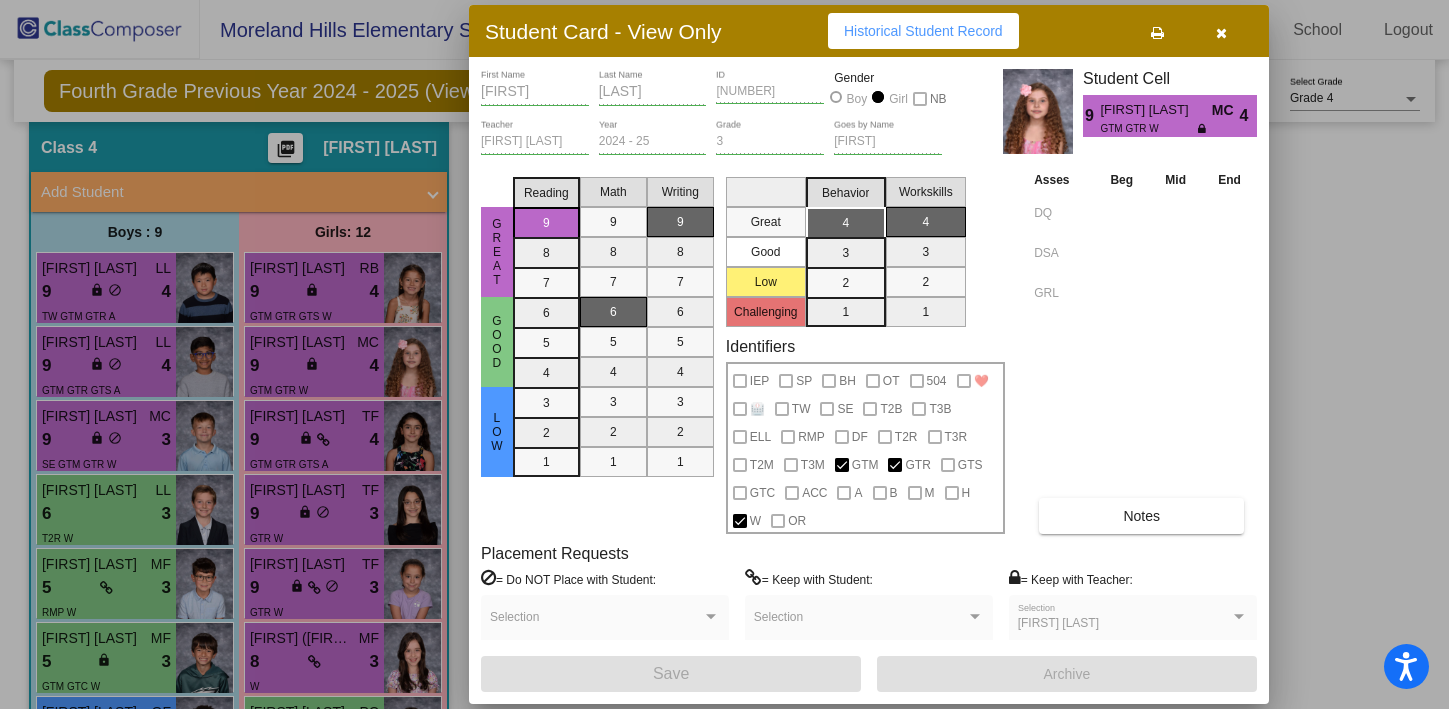 click at bounding box center [1221, 33] 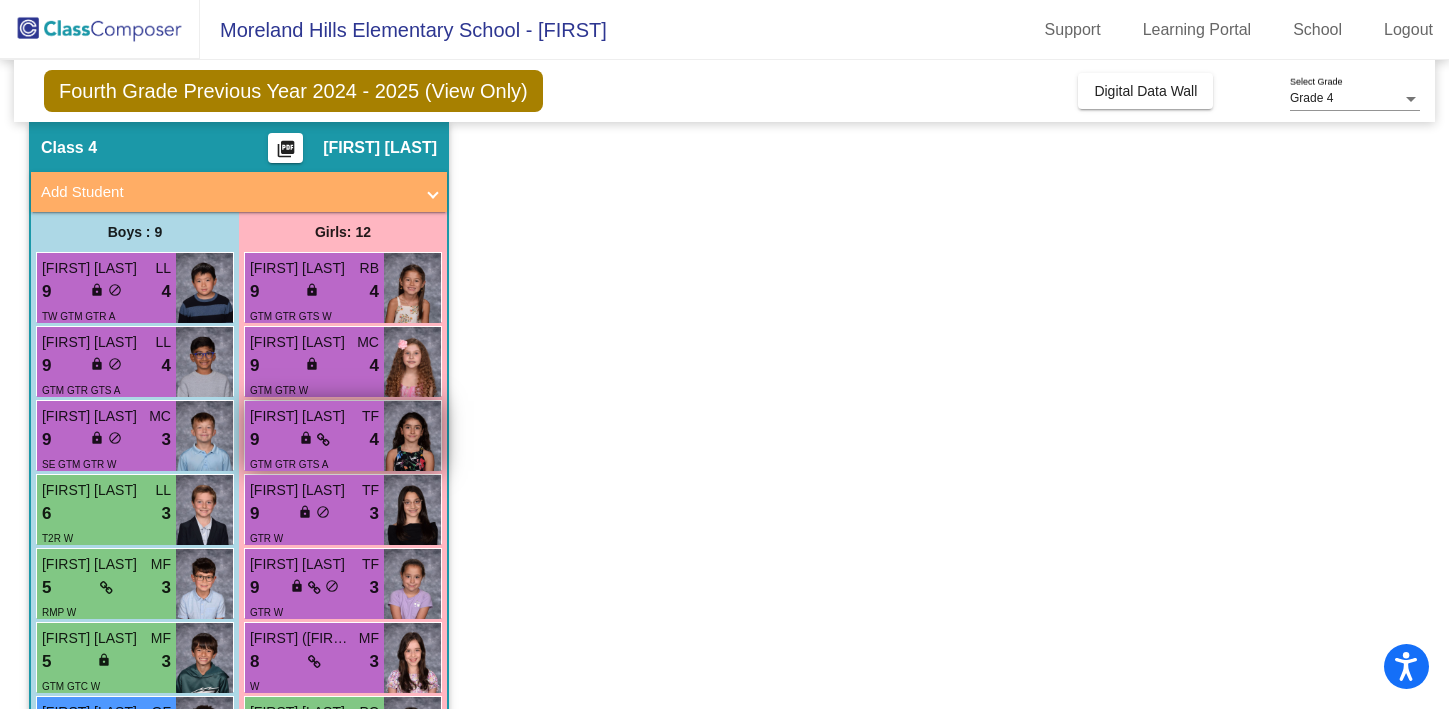 click at bounding box center [323, 439] 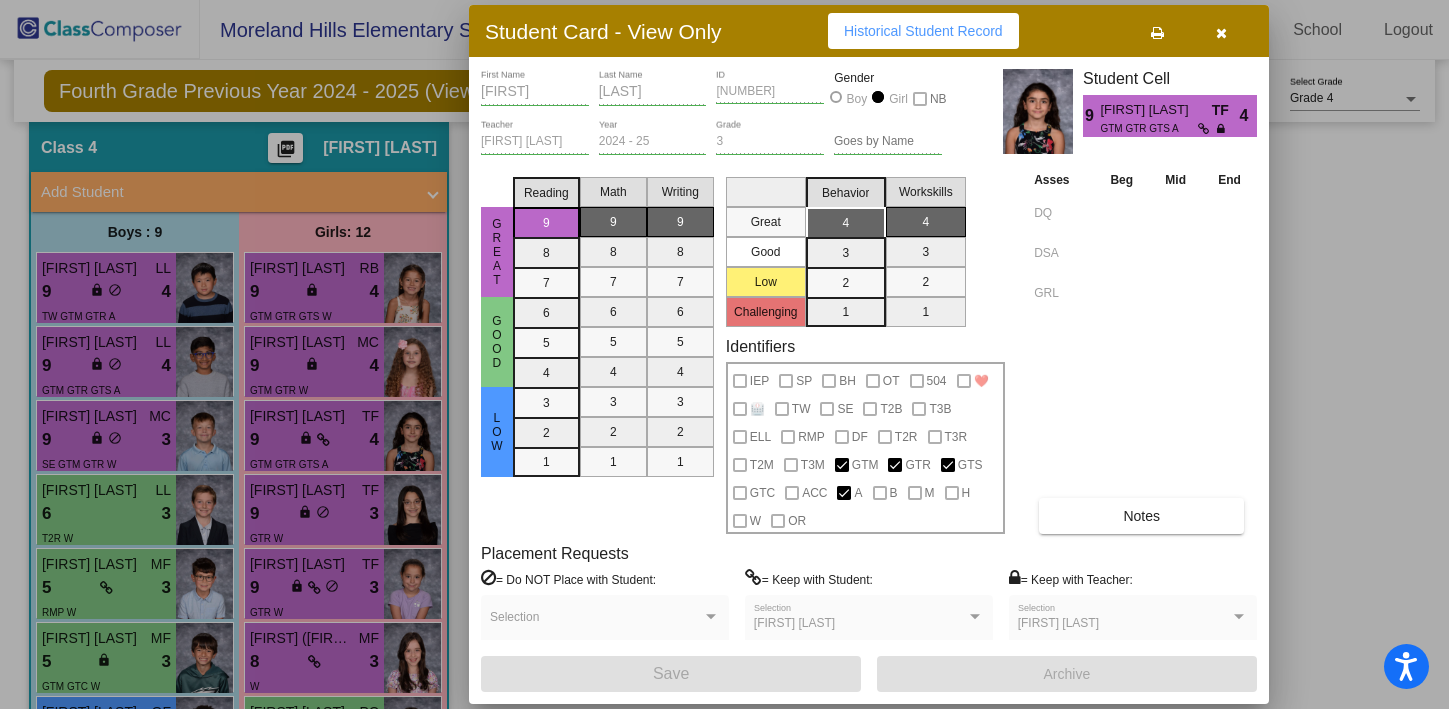 click at bounding box center (1221, 33) 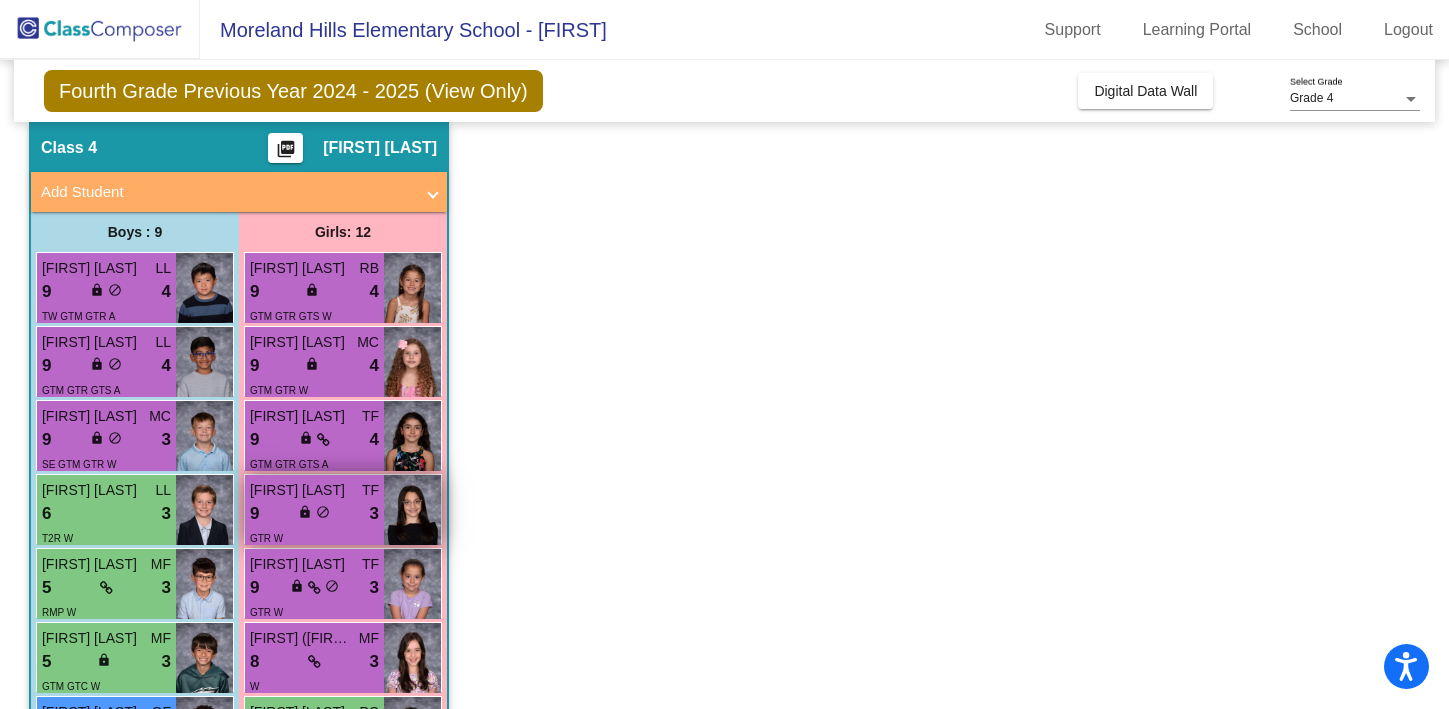 click on "GTR W" at bounding box center (314, 537) 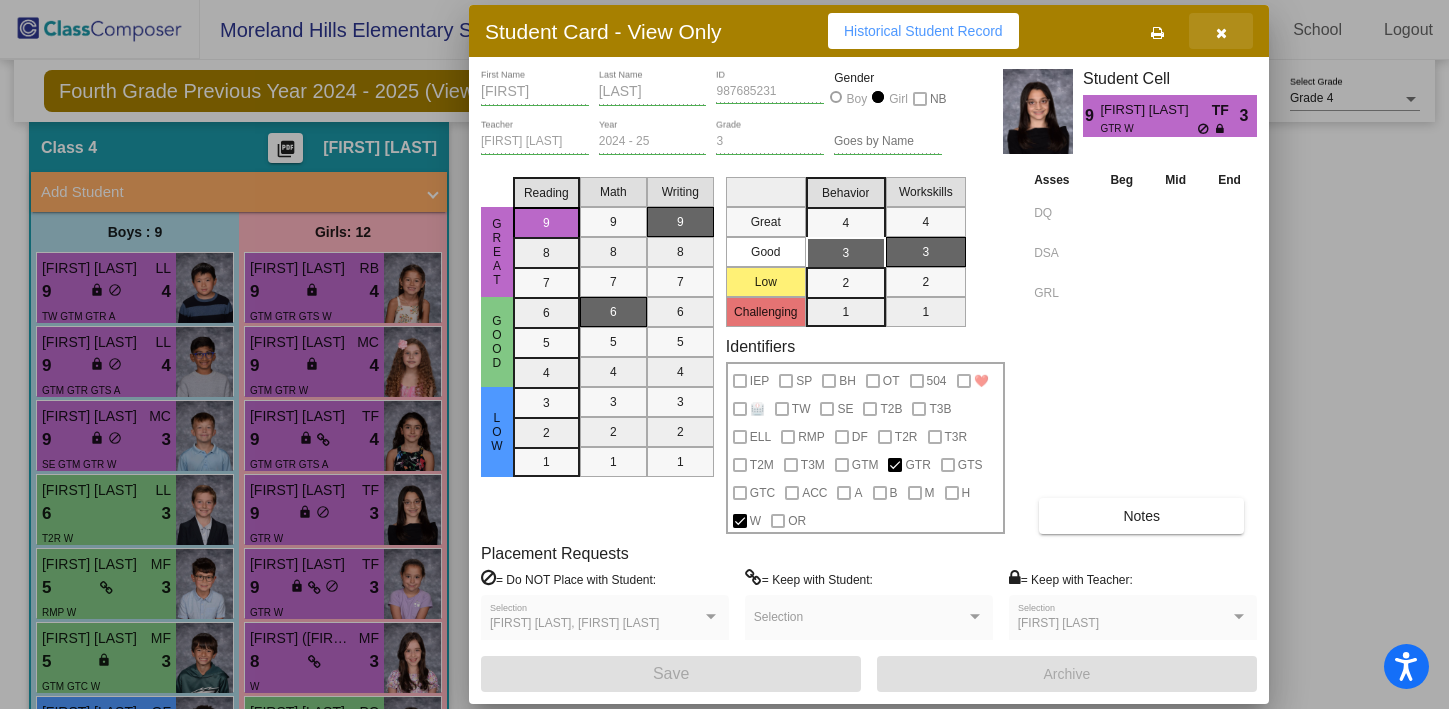 click at bounding box center (1221, 33) 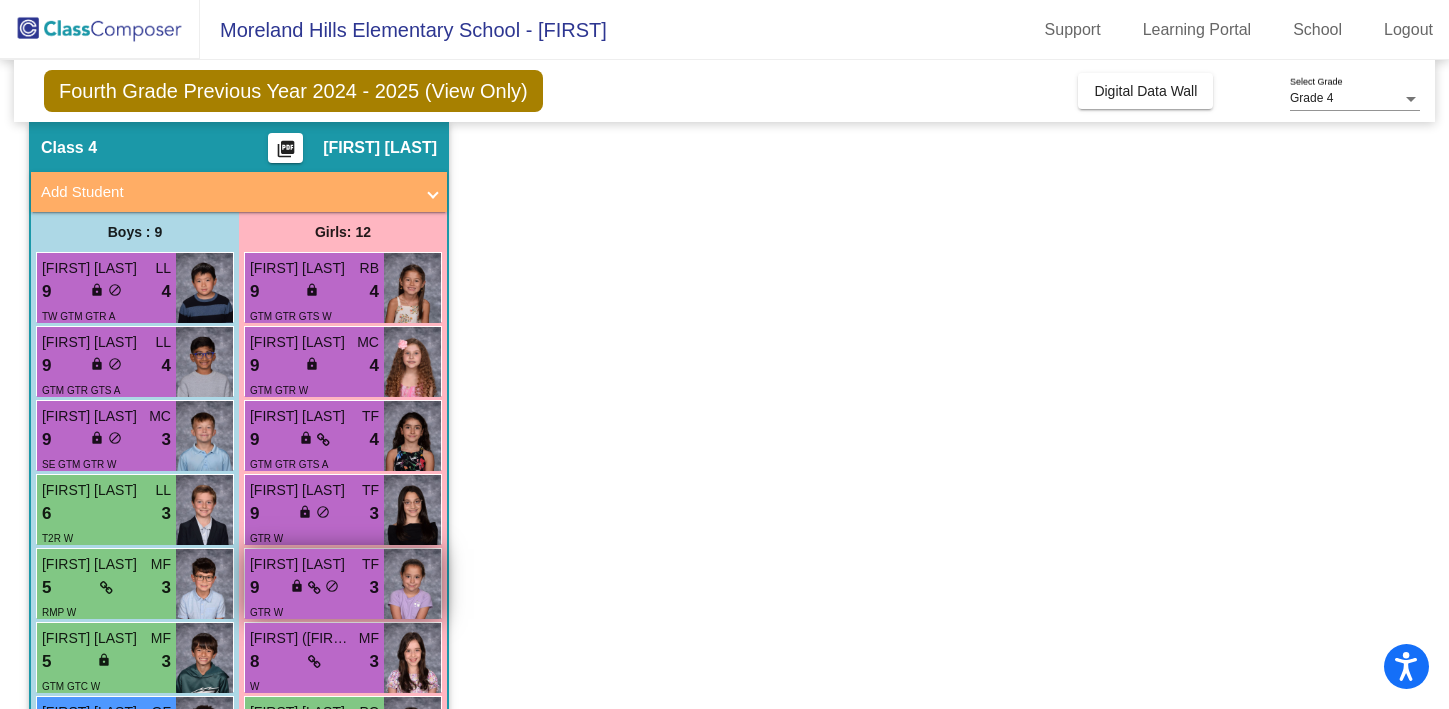 click on "lock" at bounding box center (297, 586) 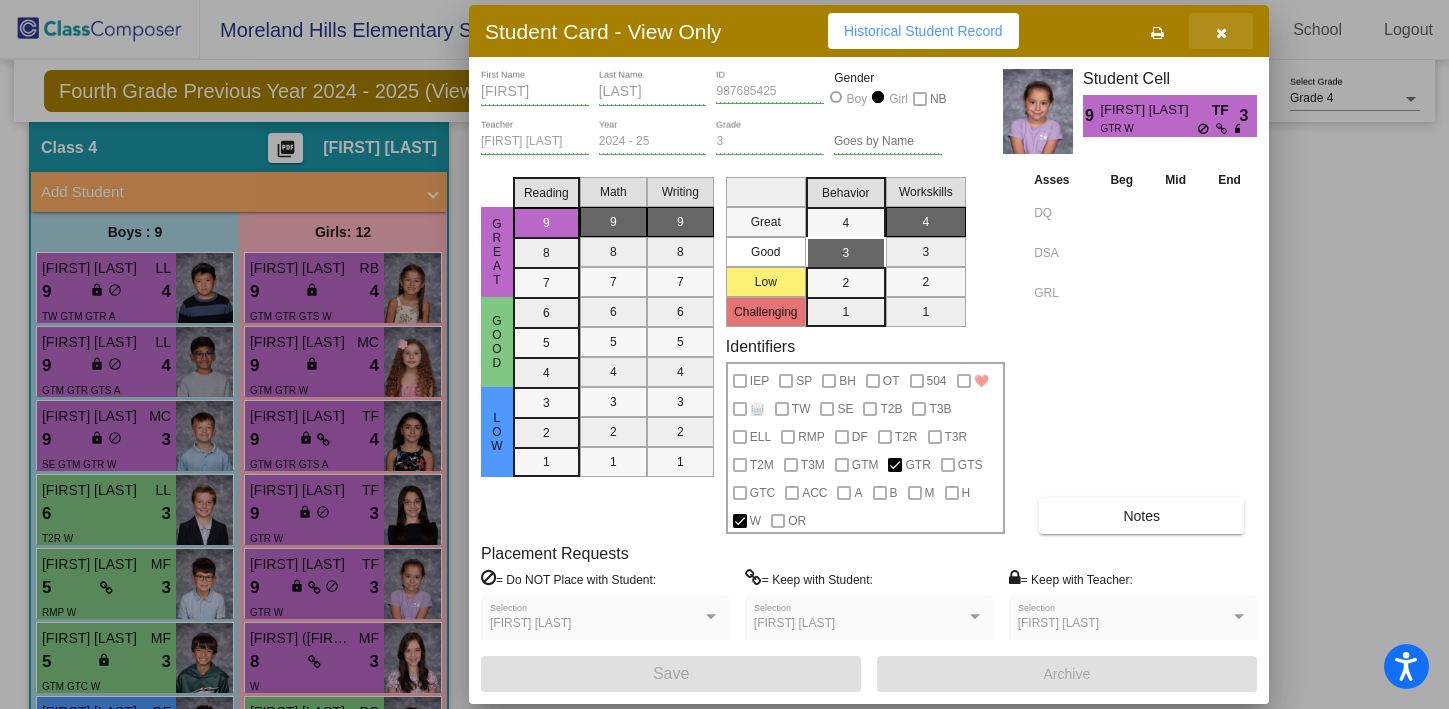 click at bounding box center (1221, 33) 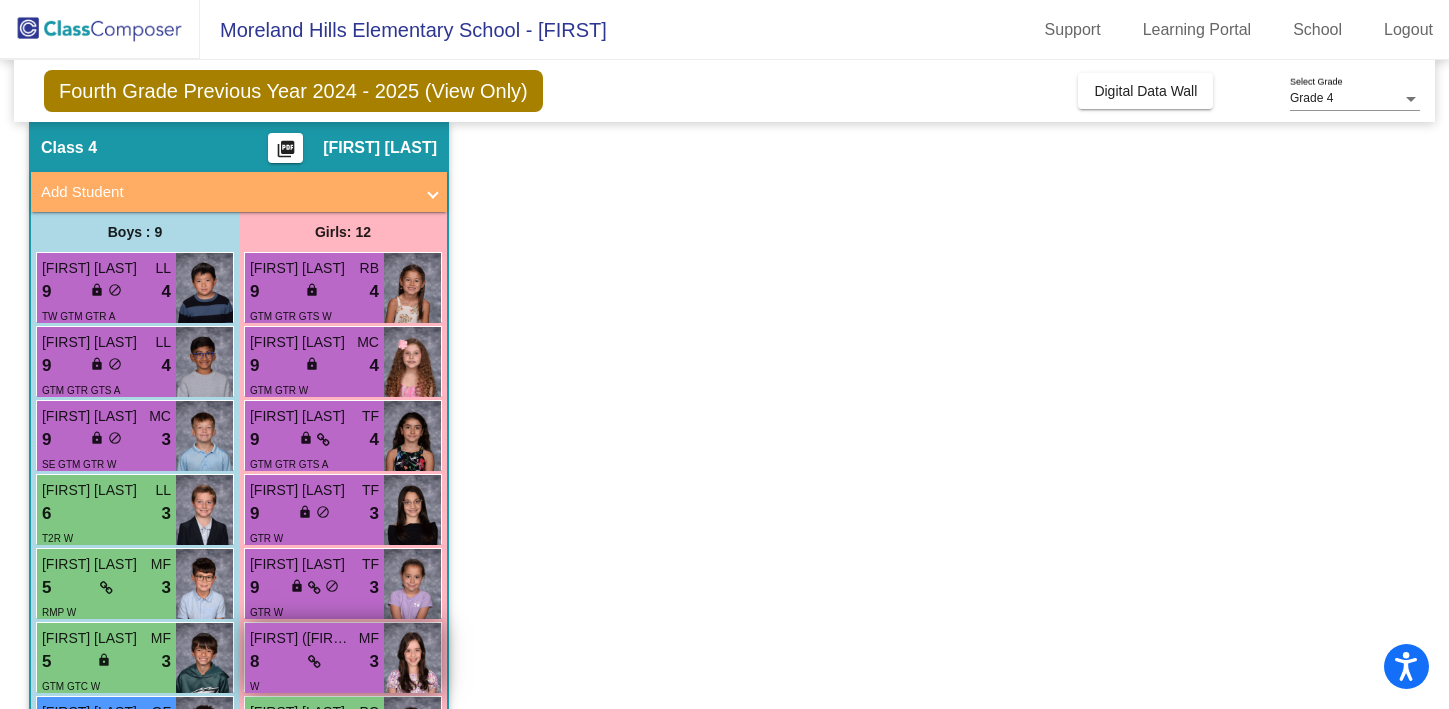 click on "8 lock do_not_disturb_alt 3" at bounding box center [314, 662] 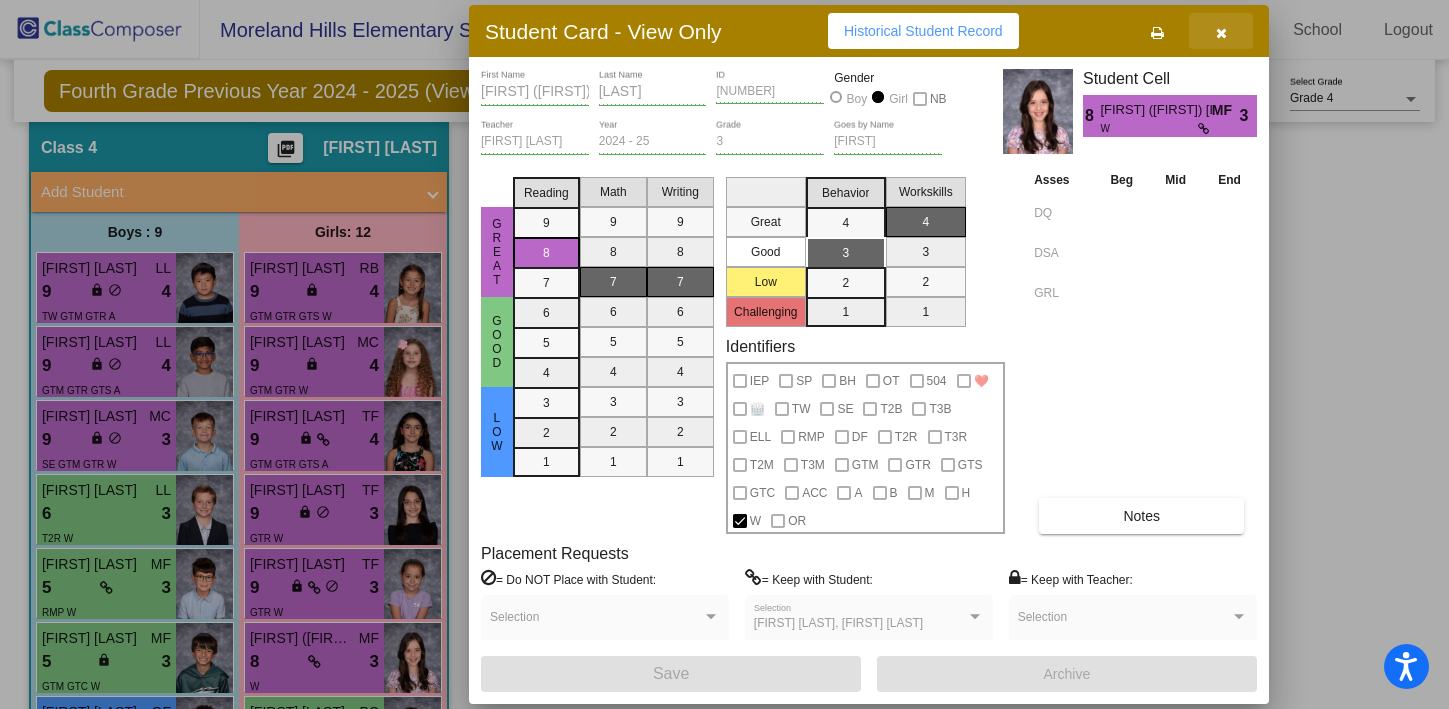 click at bounding box center [1221, 33] 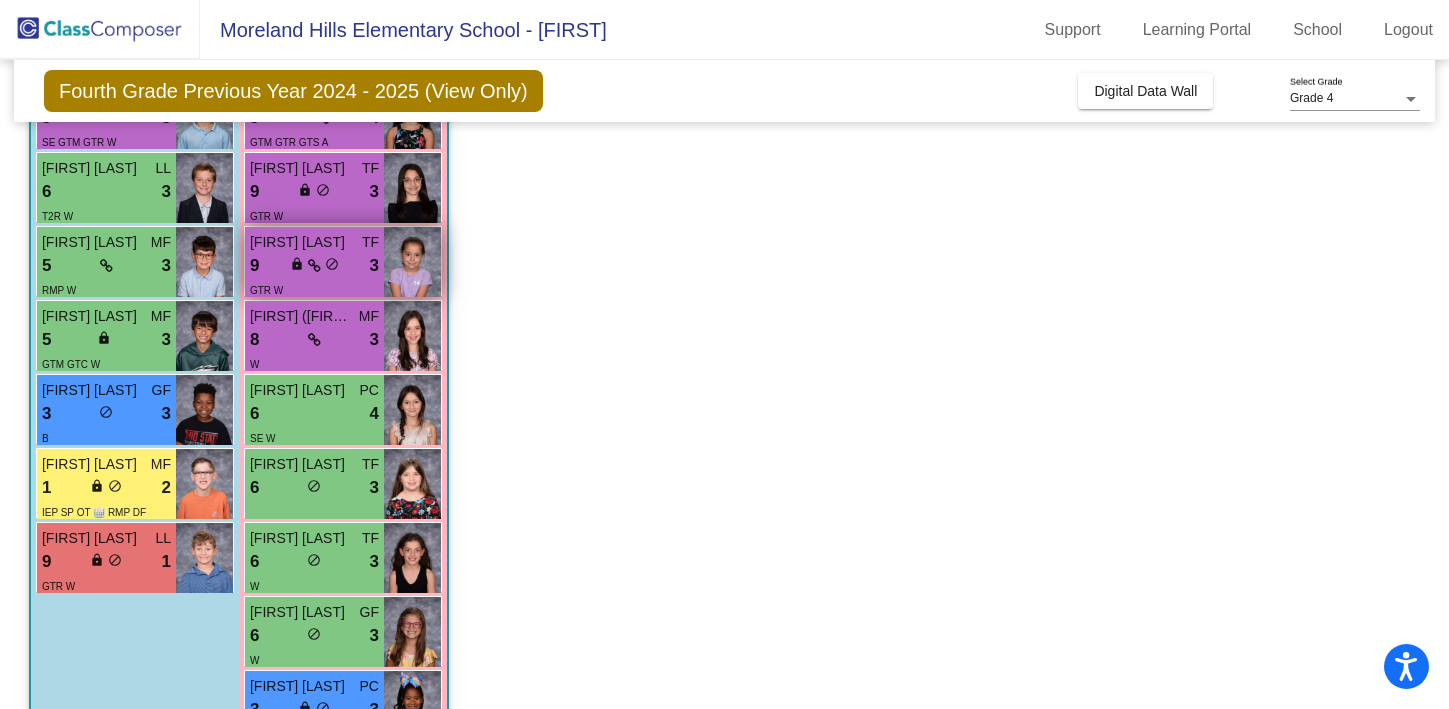 scroll, scrollTop: 3358, scrollLeft: 0, axis: vertical 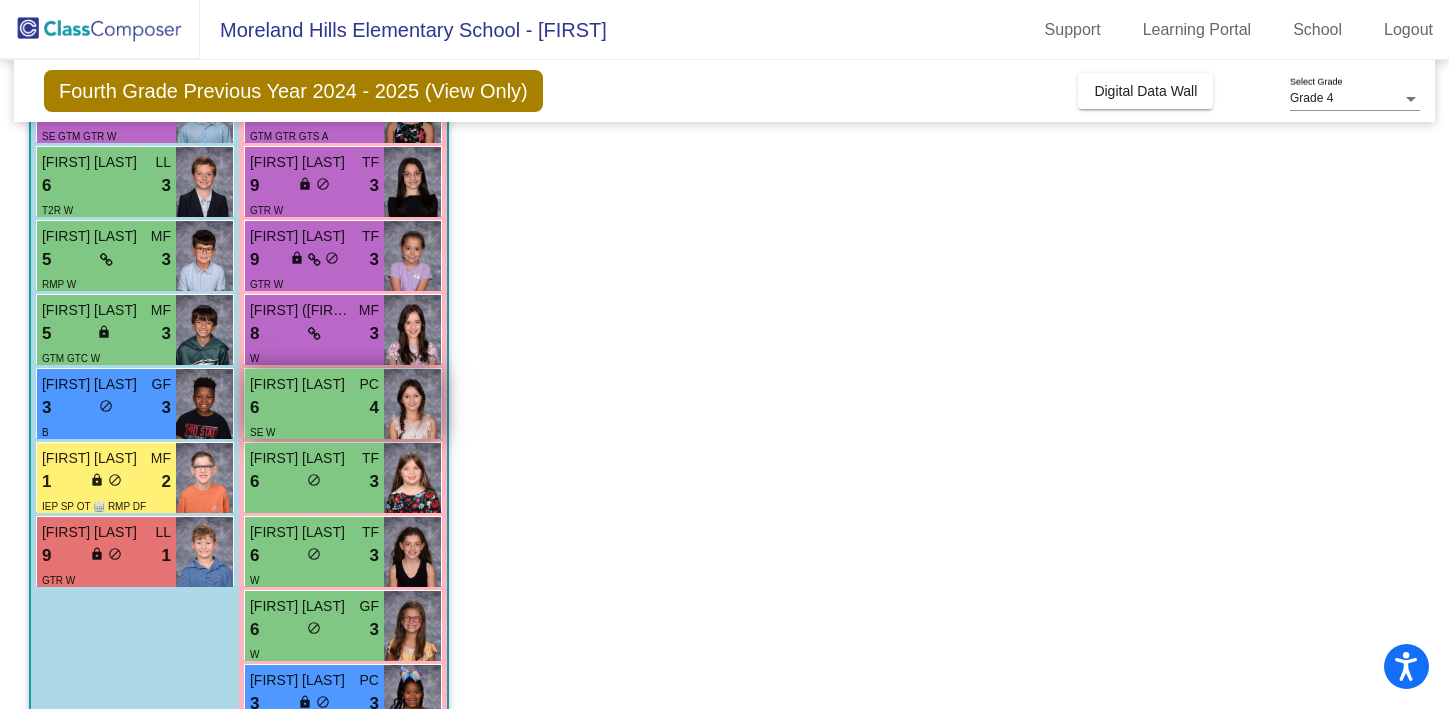 click on "6 lock do_not_disturb_alt 4" at bounding box center [314, 408] 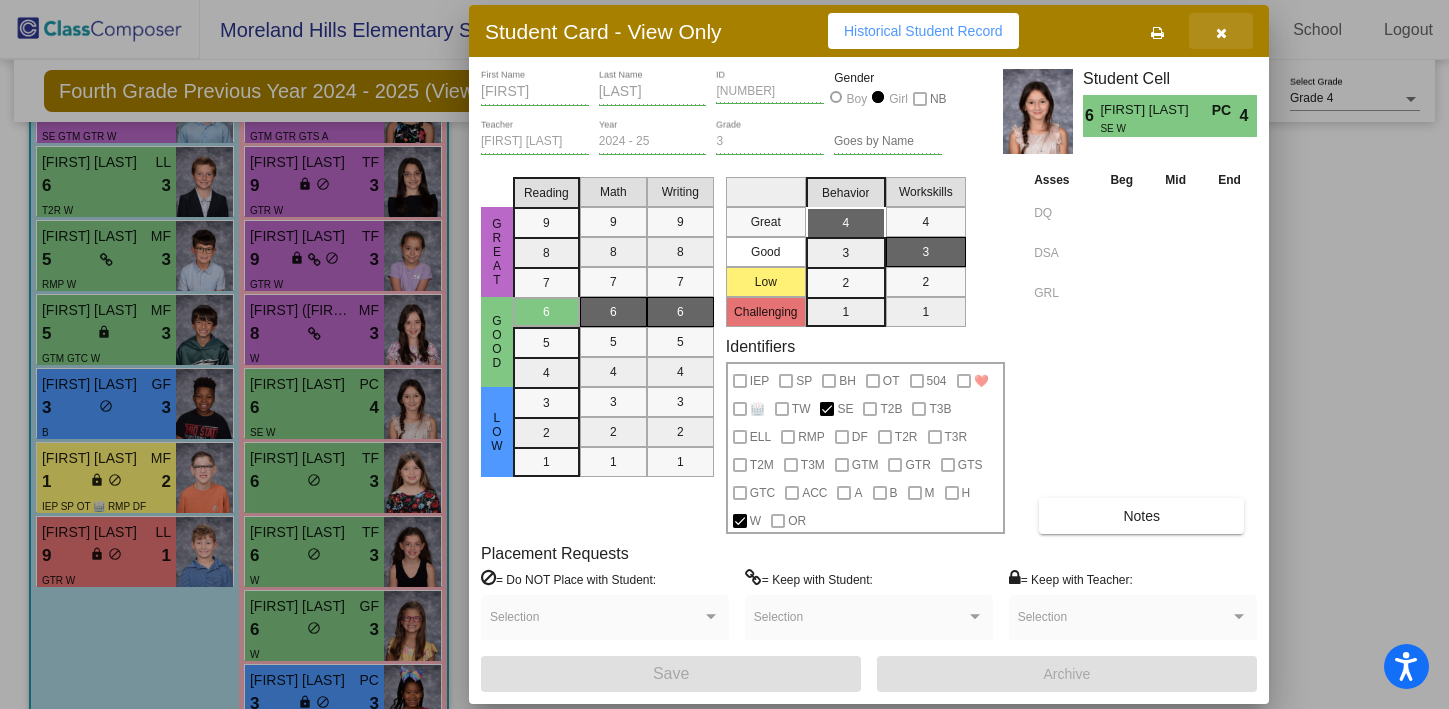 click at bounding box center (1221, 33) 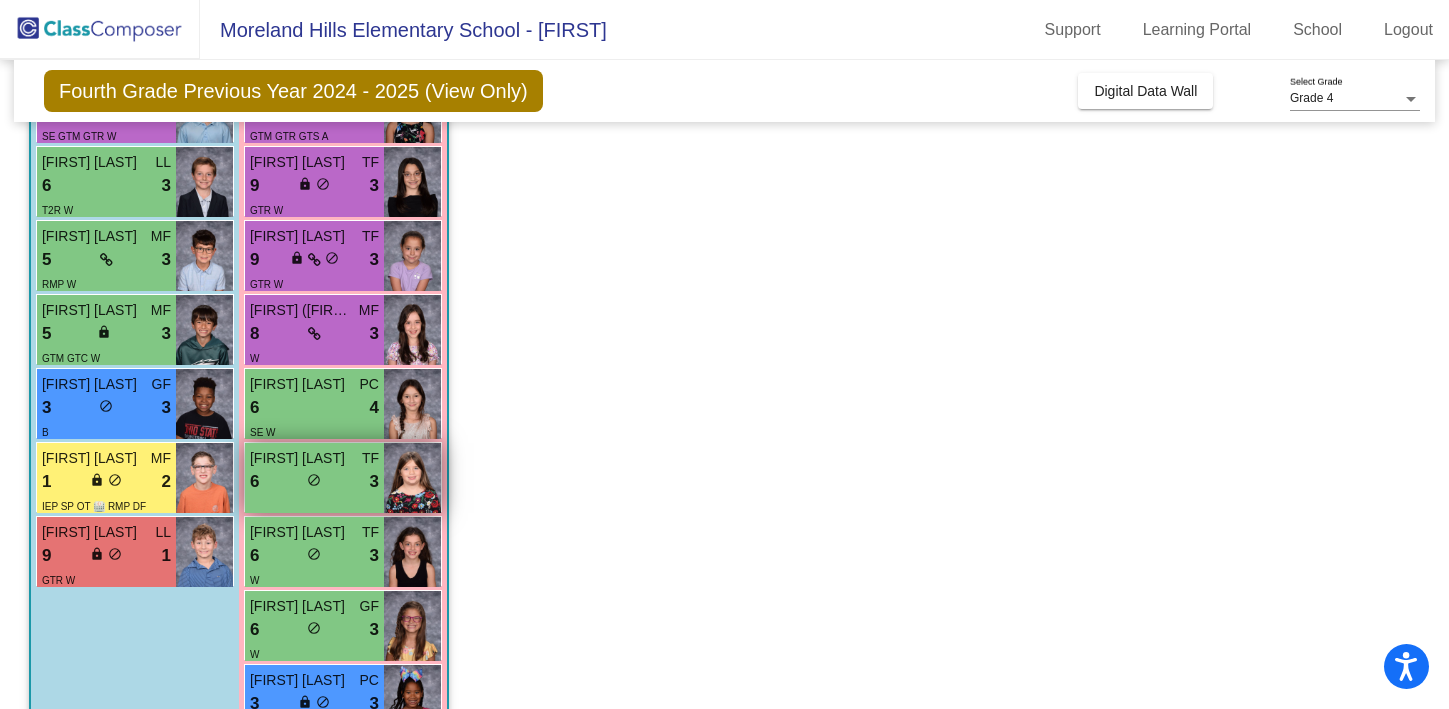 click on "lock do_not_disturb_alt" at bounding box center (314, 482) 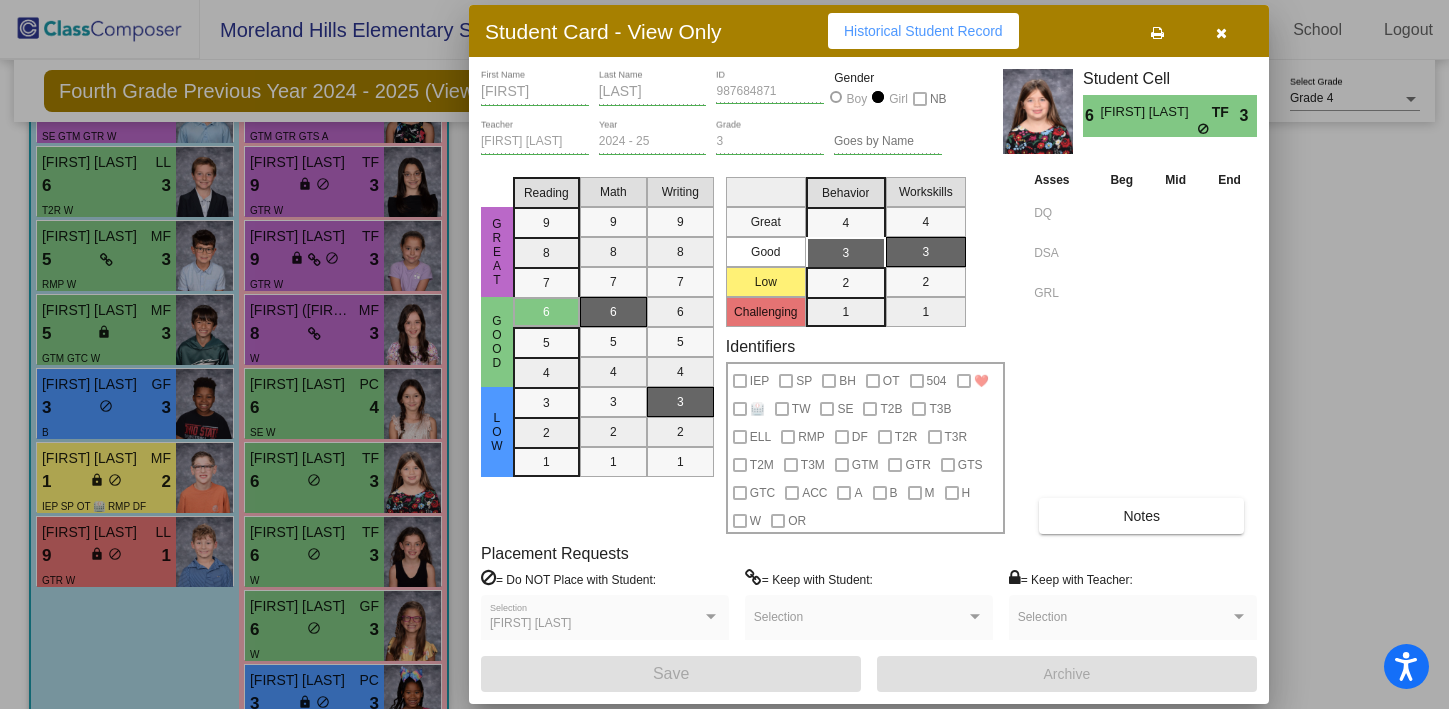click on "Notes" at bounding box center (1141, 516) 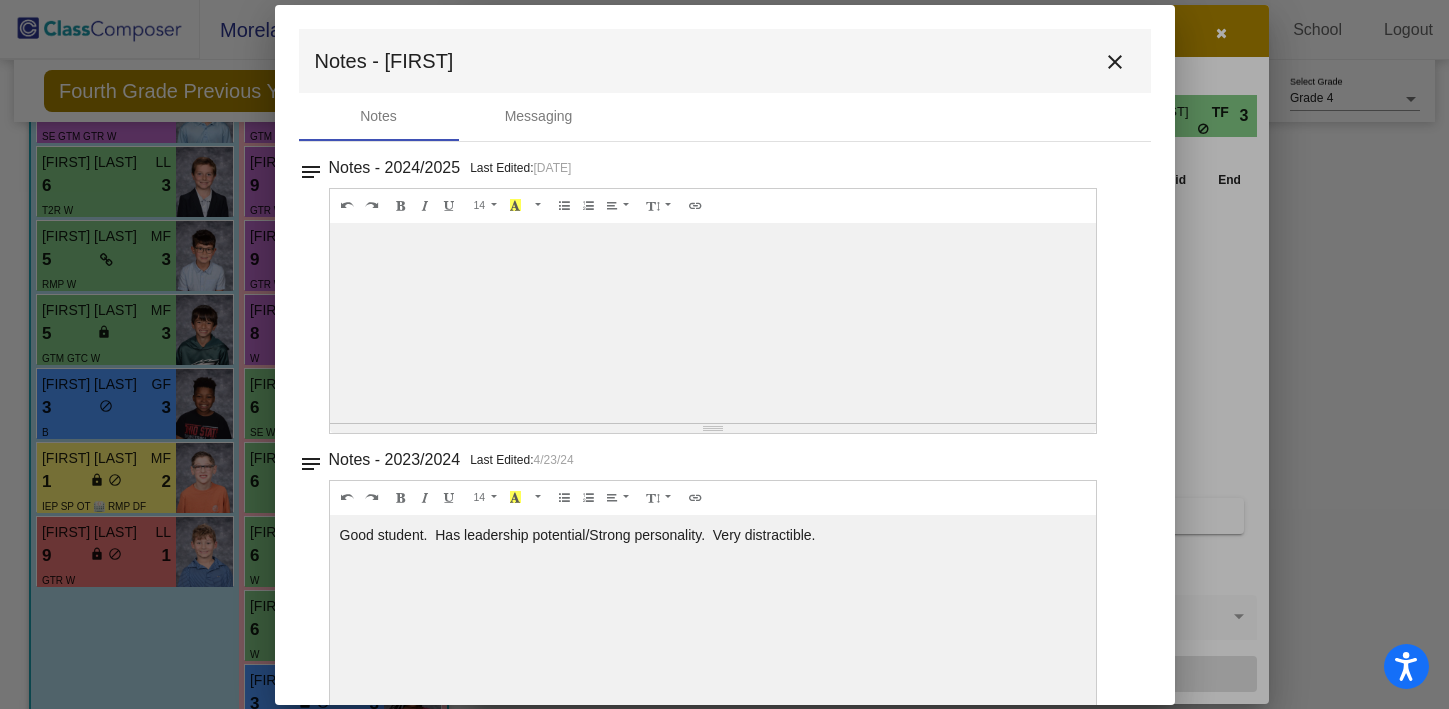 click on "close" at bounding box center [1115, 62] 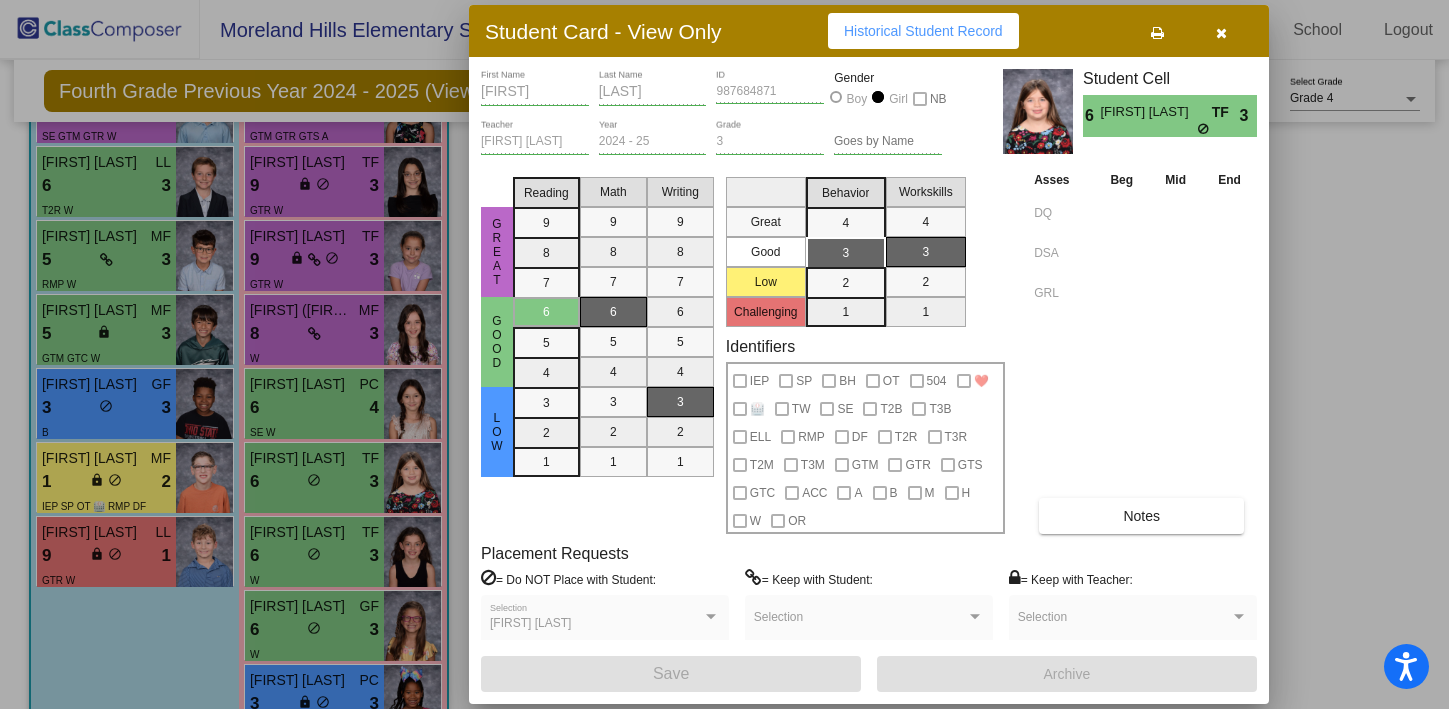 click at bounding box center (1221, 33) 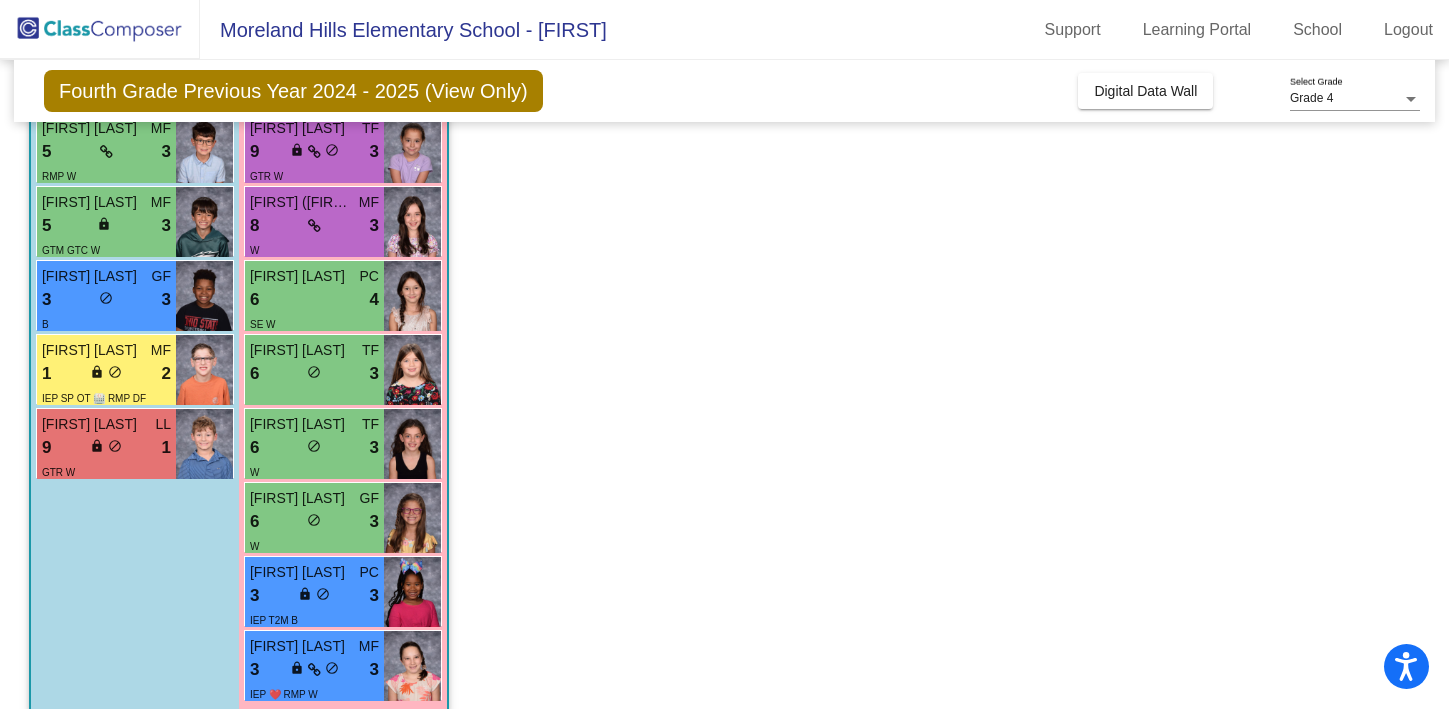 scroll, scrollTop: 3493, scrollLeft: 0, axis: vertical 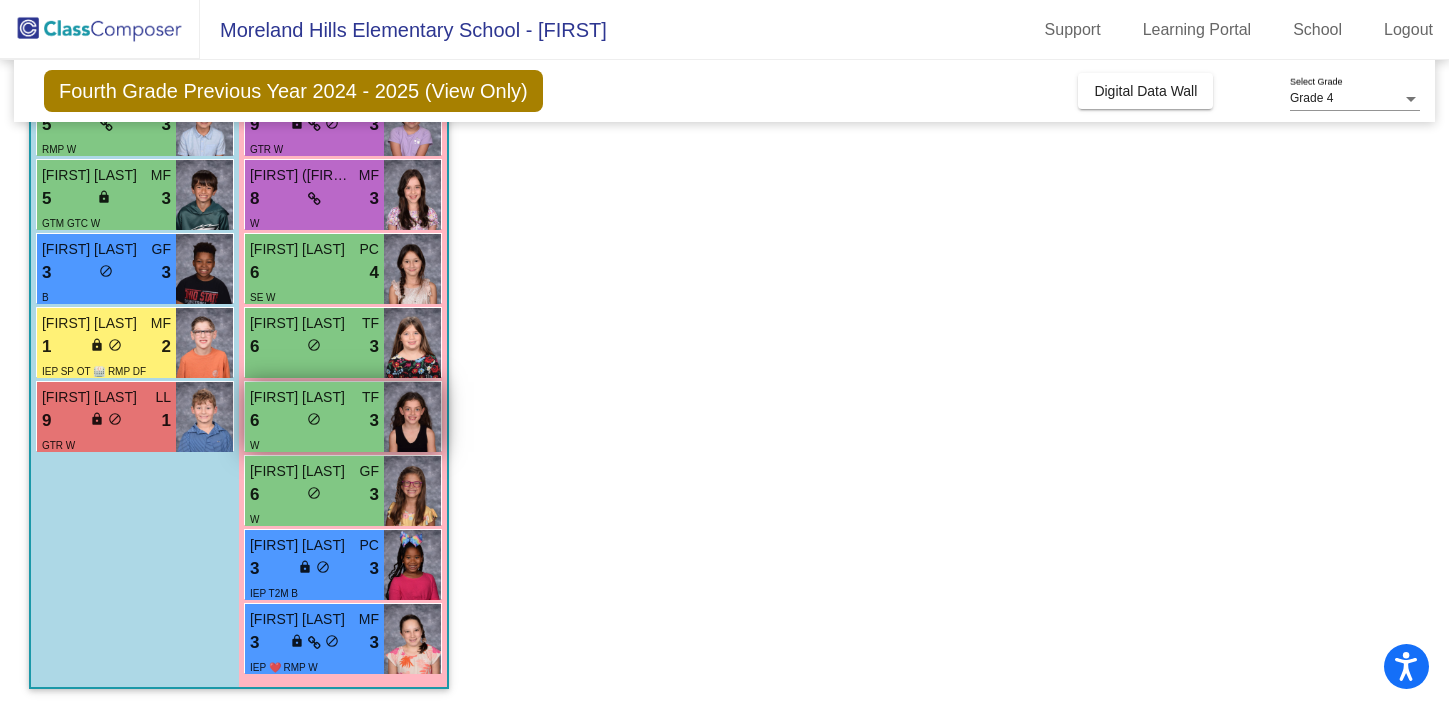 click on "6 lock do_not_disturb_alt 3" at bounding box center [314, 421] 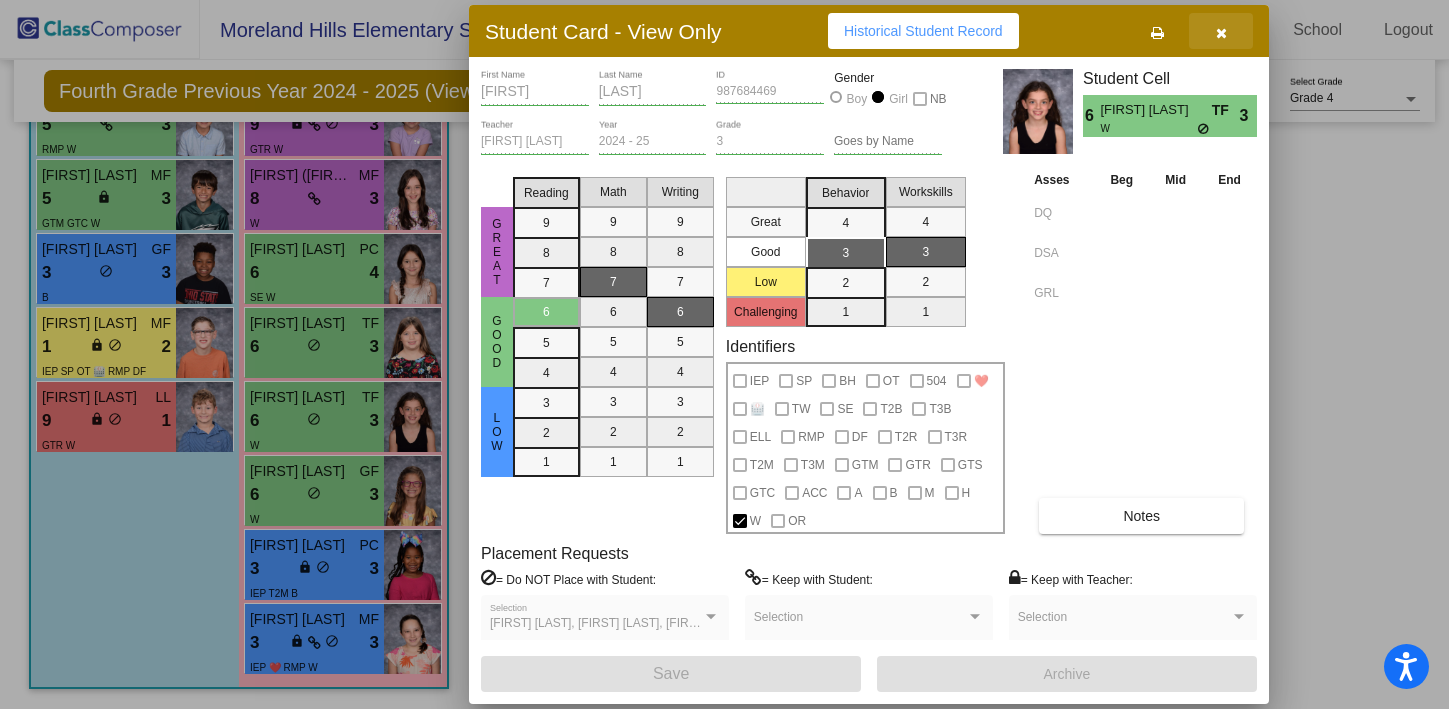 click at bounding box center (1221, 33) 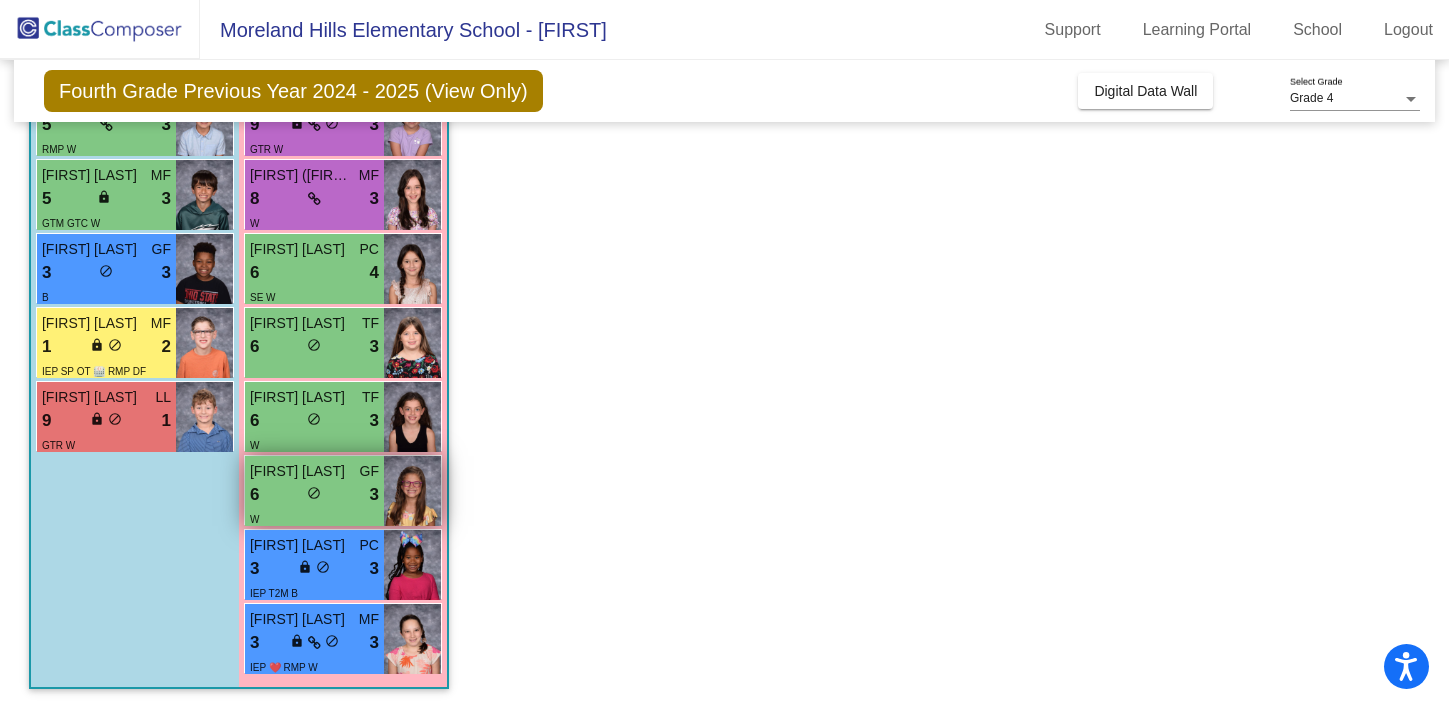 click on "6 lock do_not_disturb_alt 3" at bounding box center [314, 495] 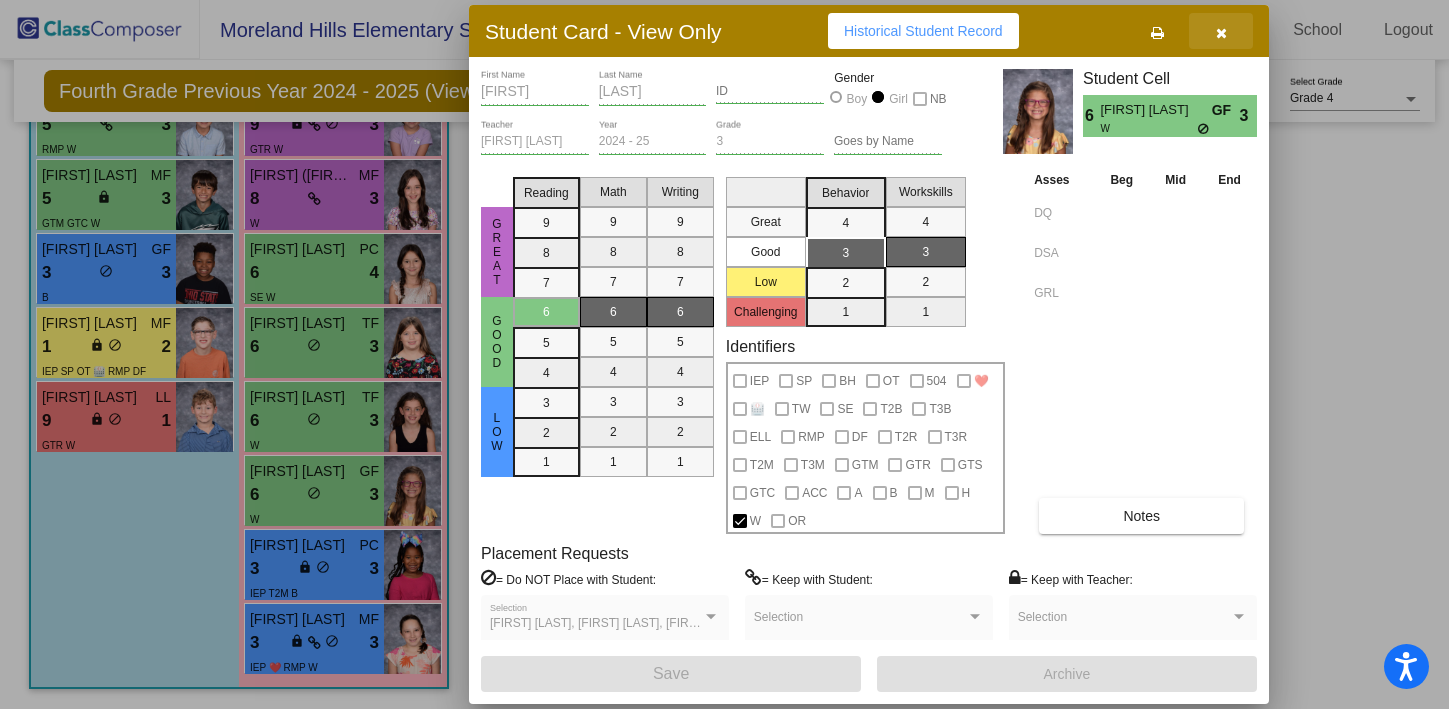 click at bounding box center (1221, 33) 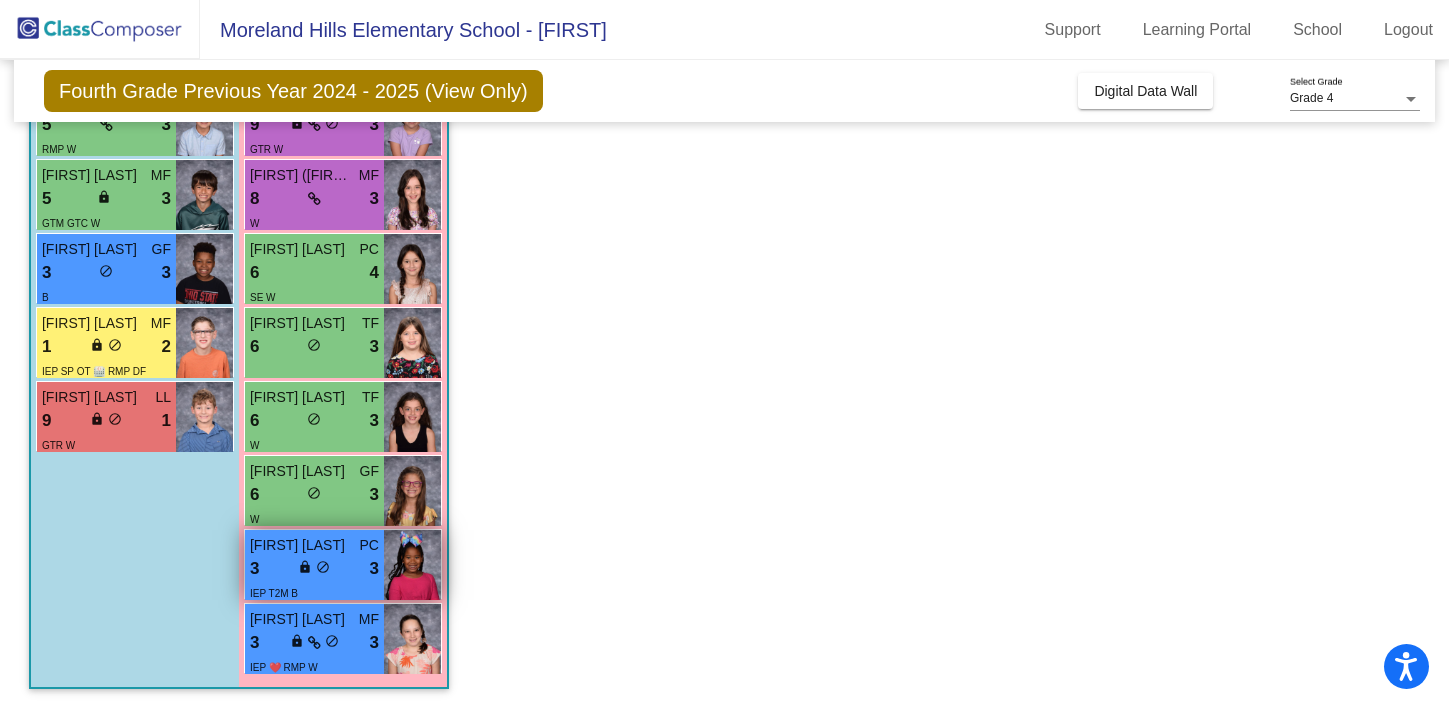click on "3 lock do_not_disturb_alt 3" at bounding box center (314, 569) 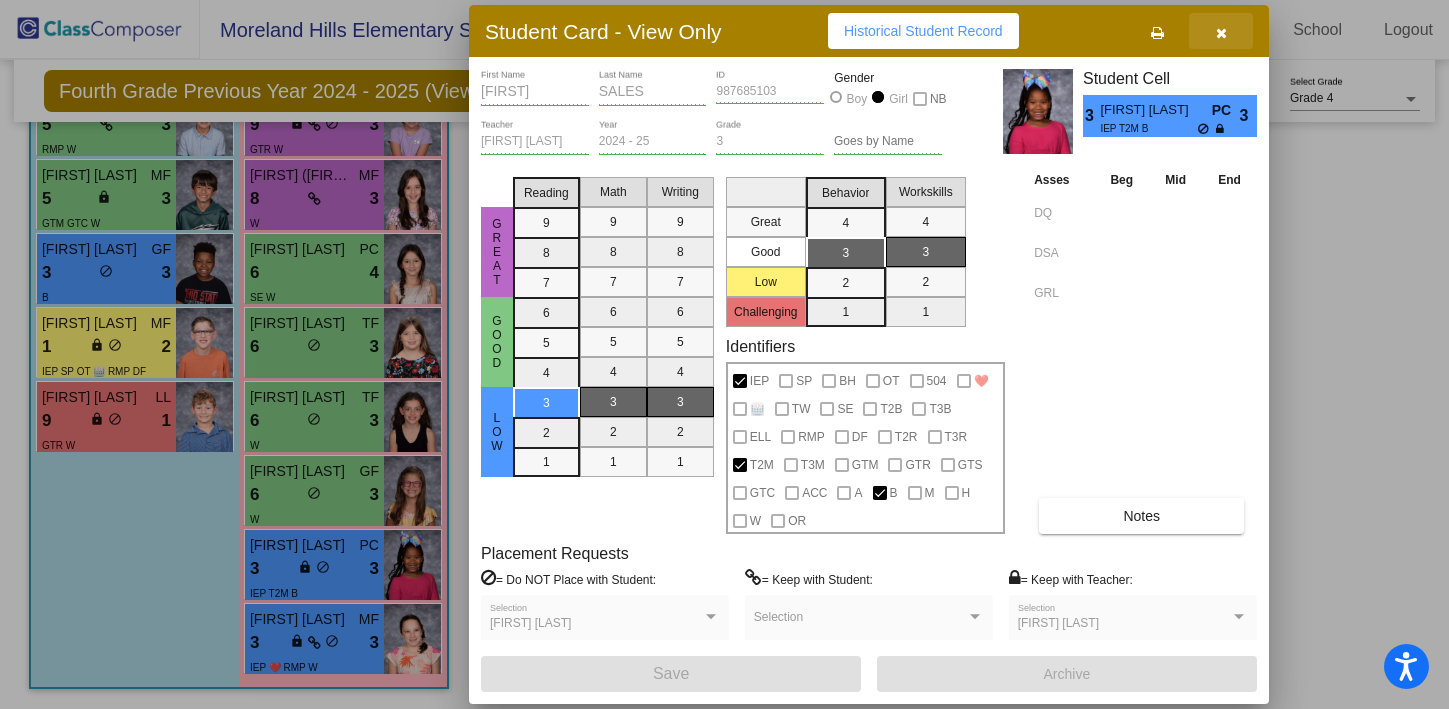 click at bounding box center (1221, 33) 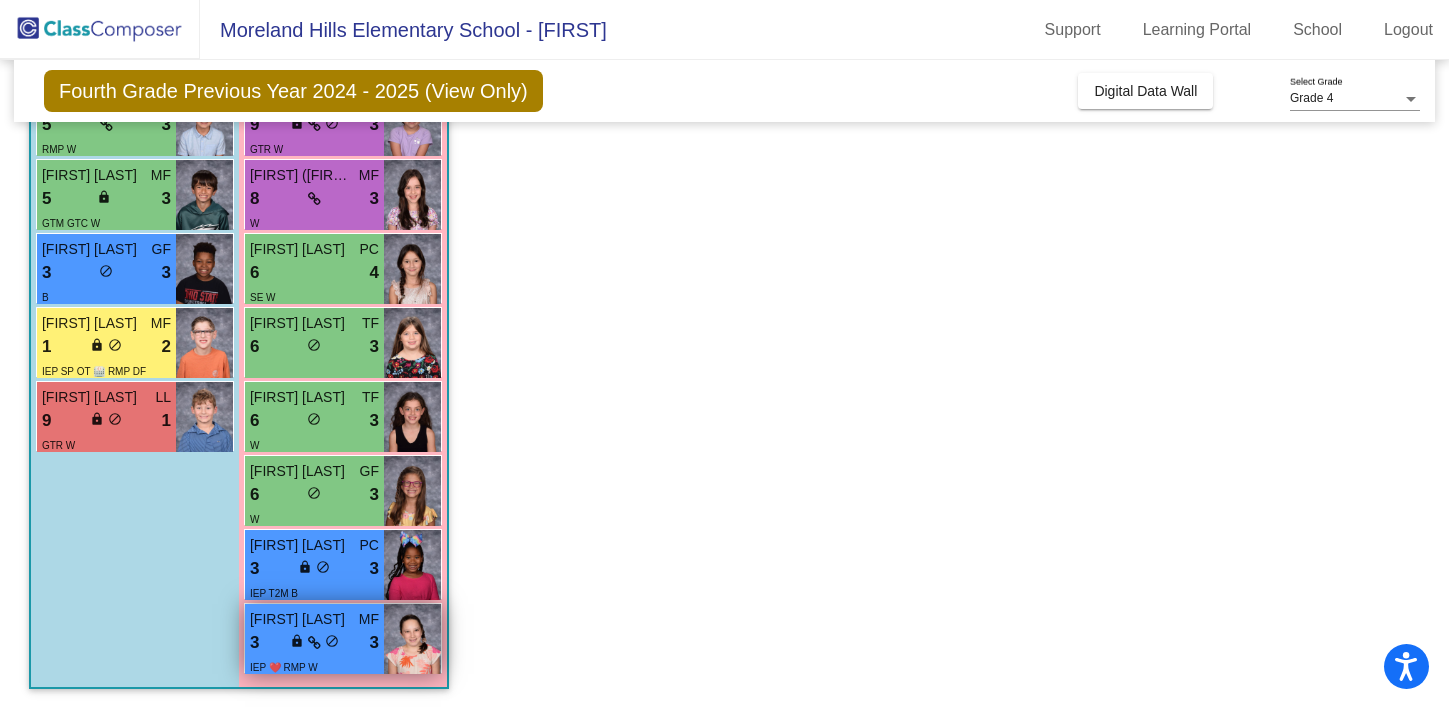 click on "3 lock do_not_disturb_alt 3" at bounding box center [314, 643] 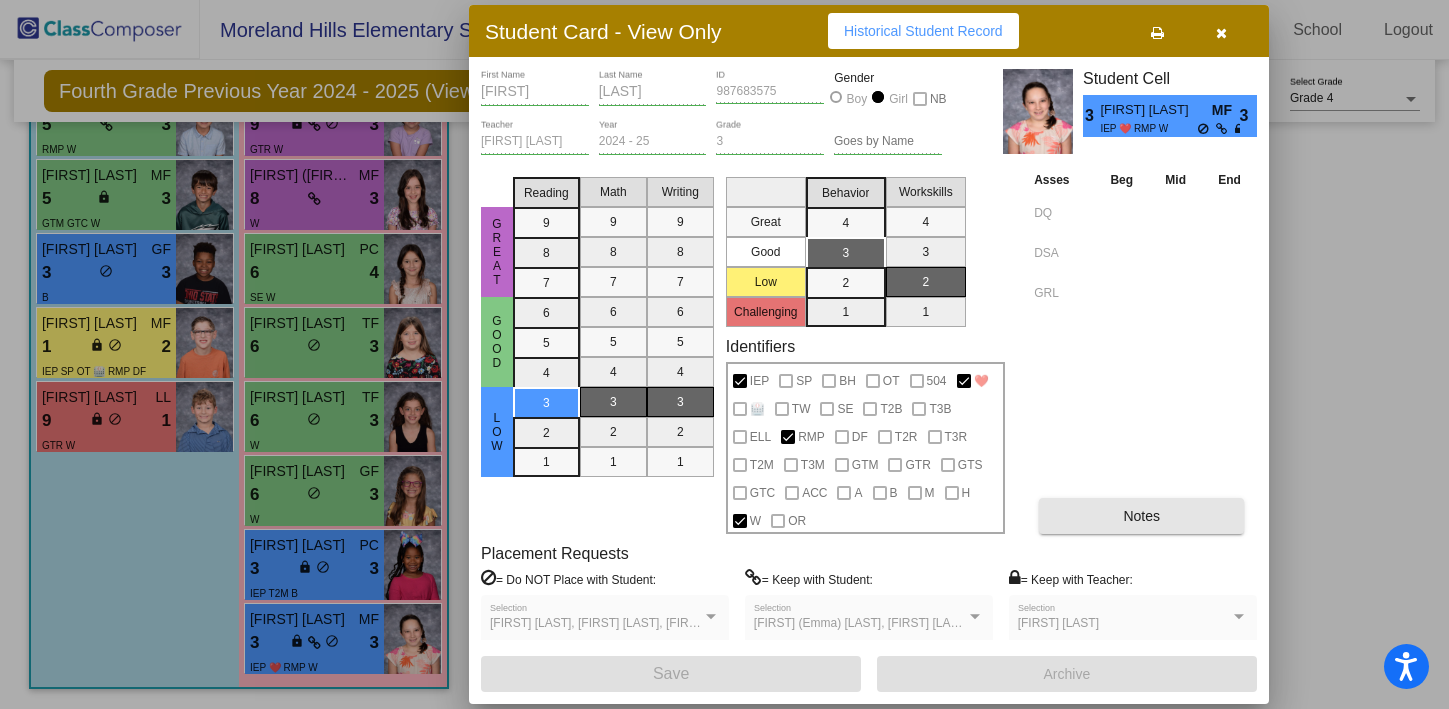 click on "Notes" at bounding box center [1141, 516] 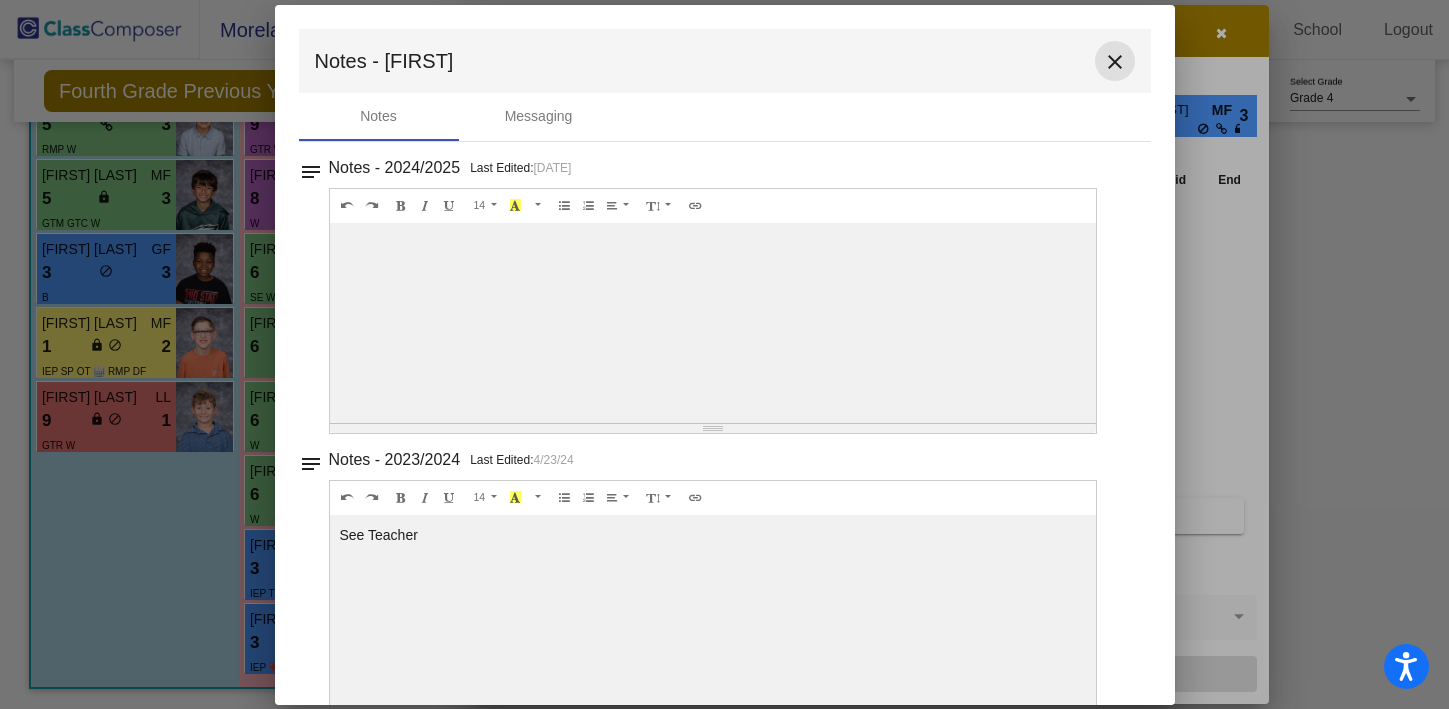 click on "close" at bounding box center [1115, 62] 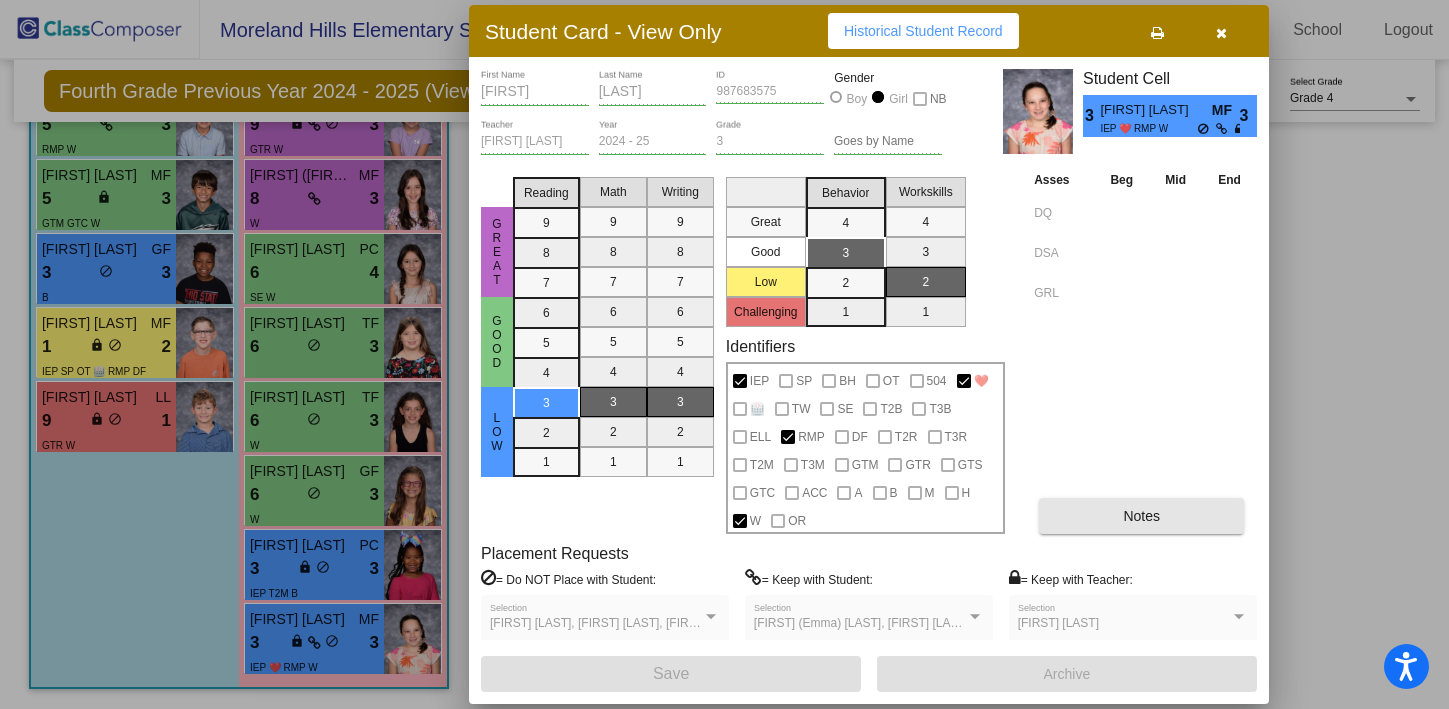 click on "Notes" at bounding box center (1141, 516) 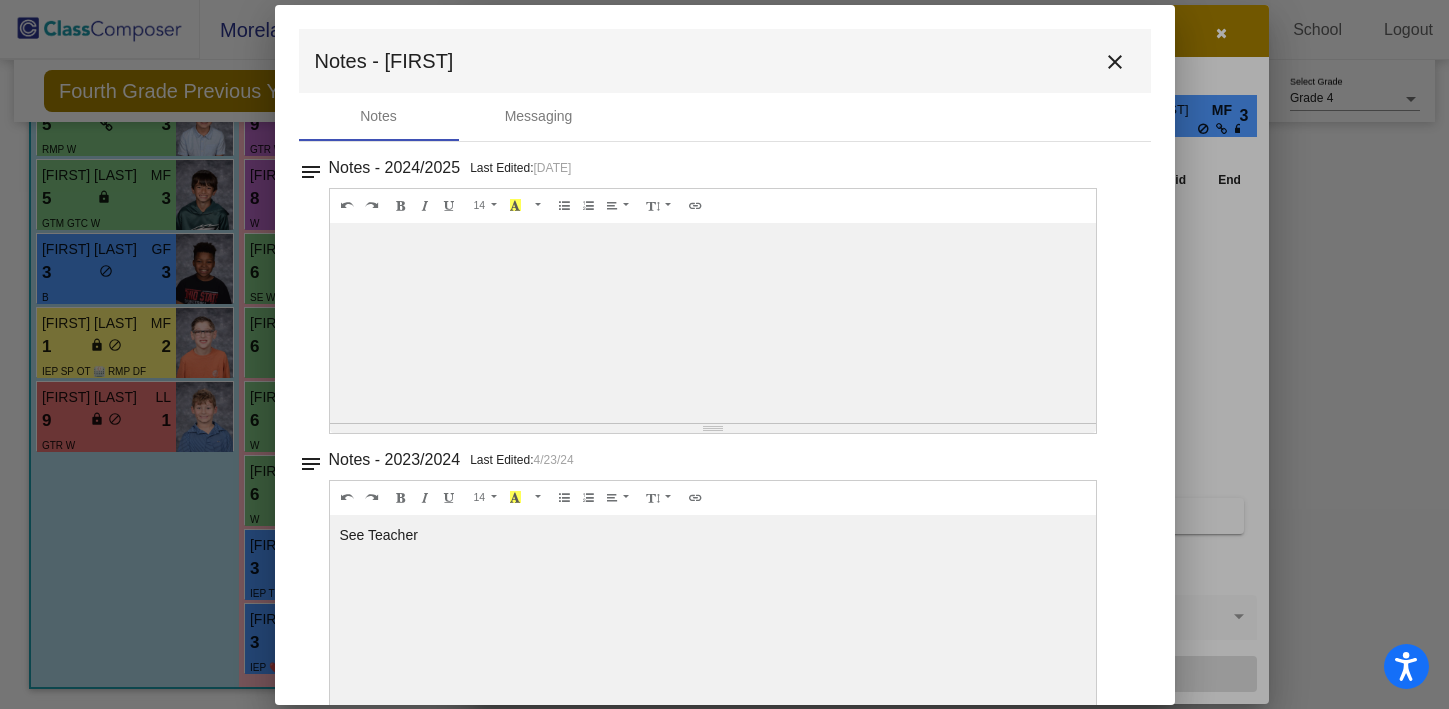 click on "close" at bounding box center [1115, 62] 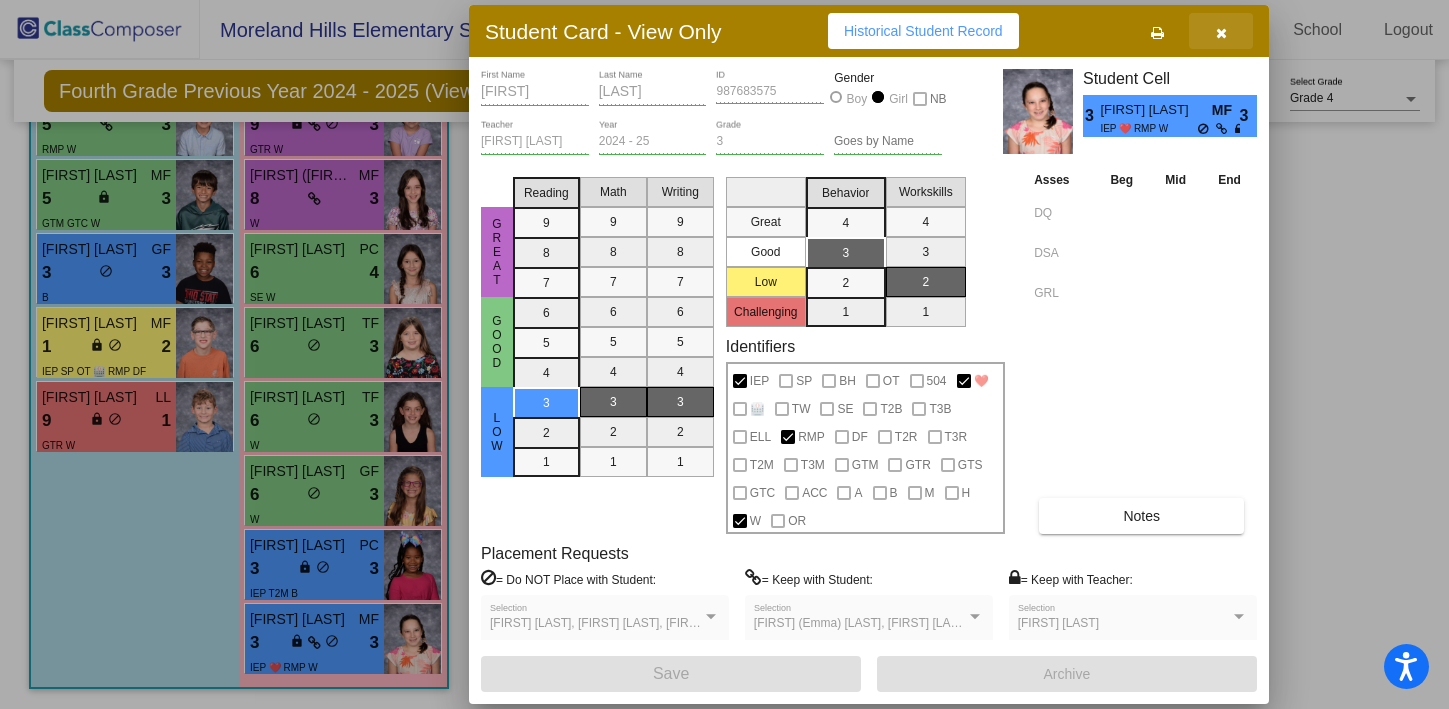click at bounding box center (1221, 33) 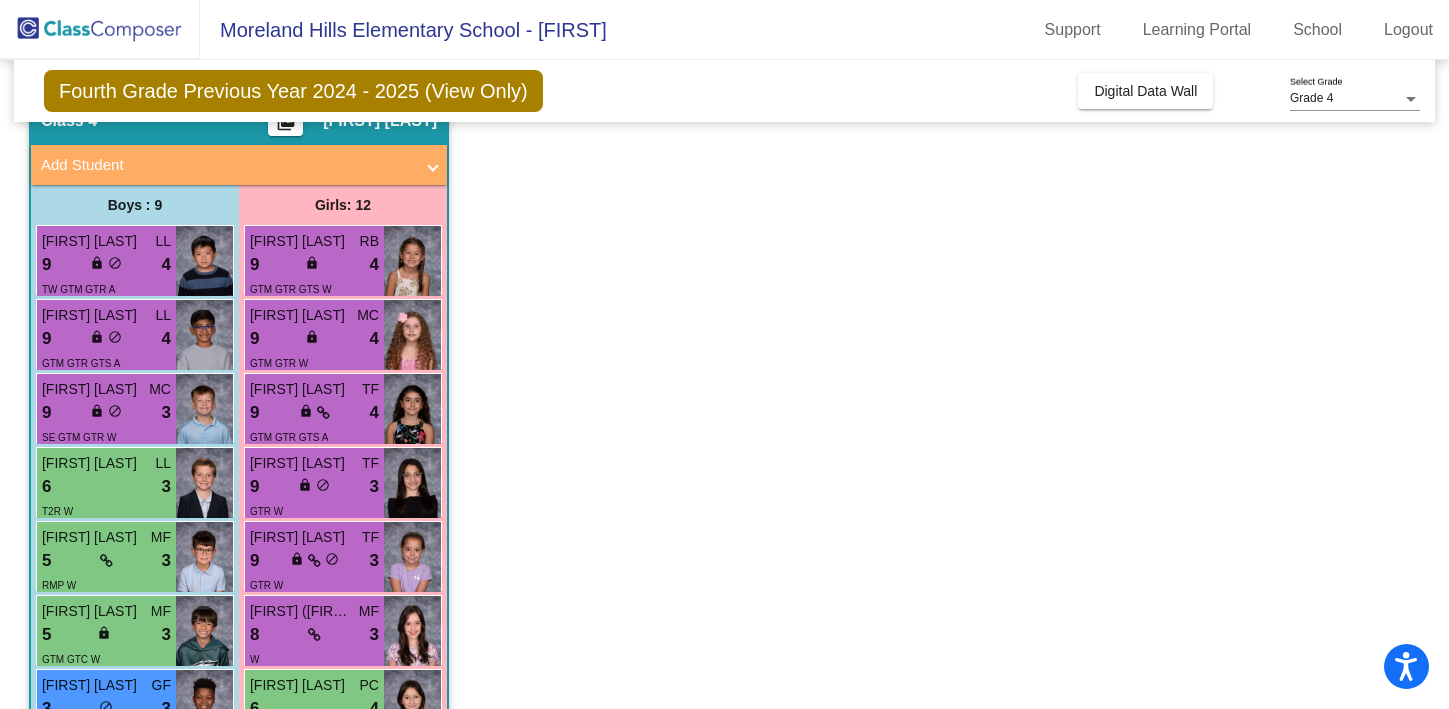 scroll, scrollTop: 3048, scrollLeft: 0, axis: vertical 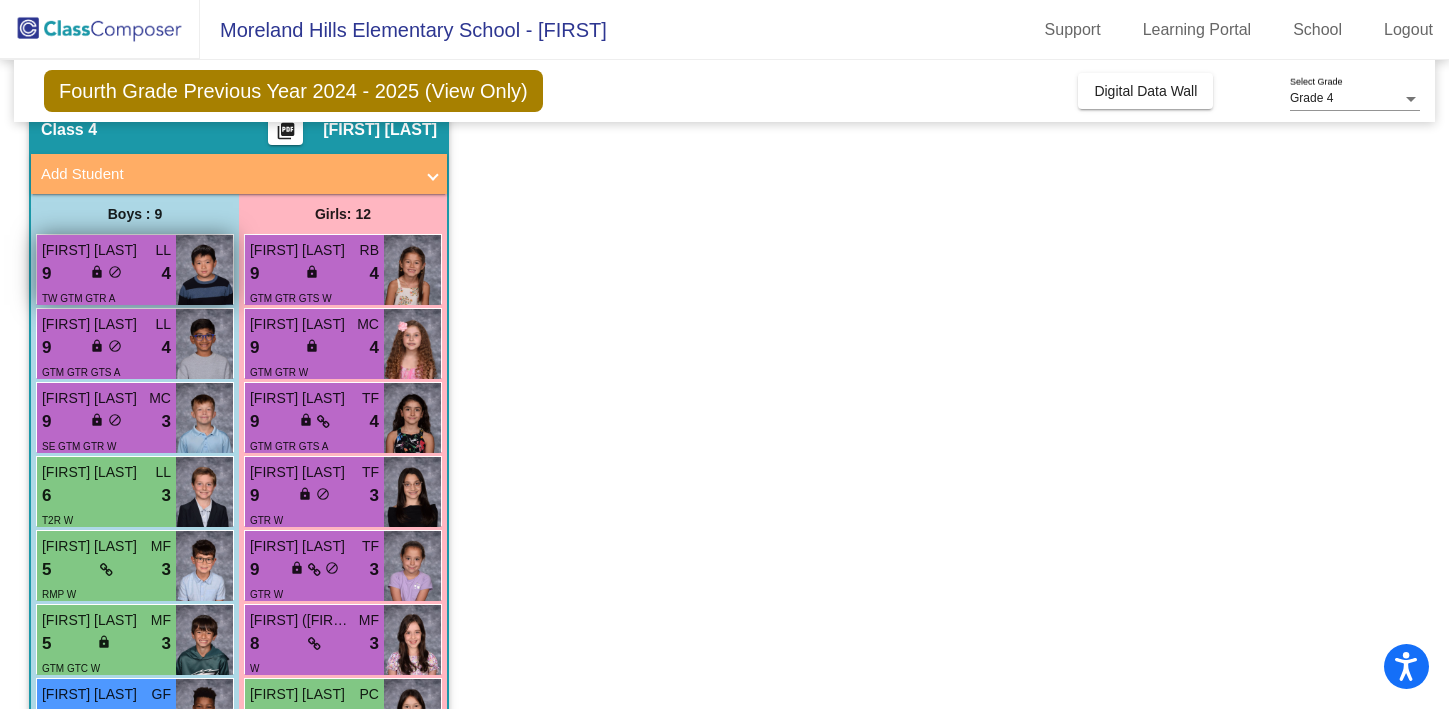 click on "9 lock do_not_disturb_alt 4" at bounding box center [106, 274] 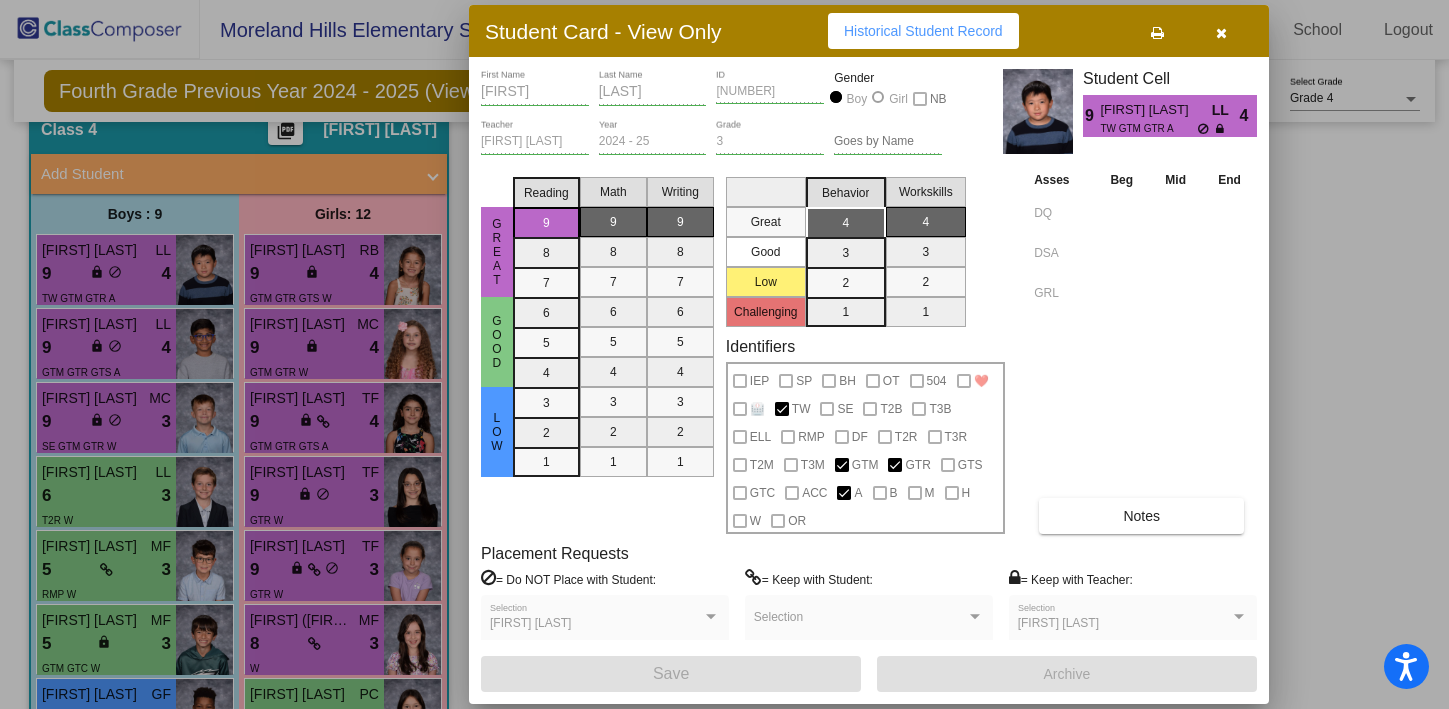 click at bounding box center [1221, 33] 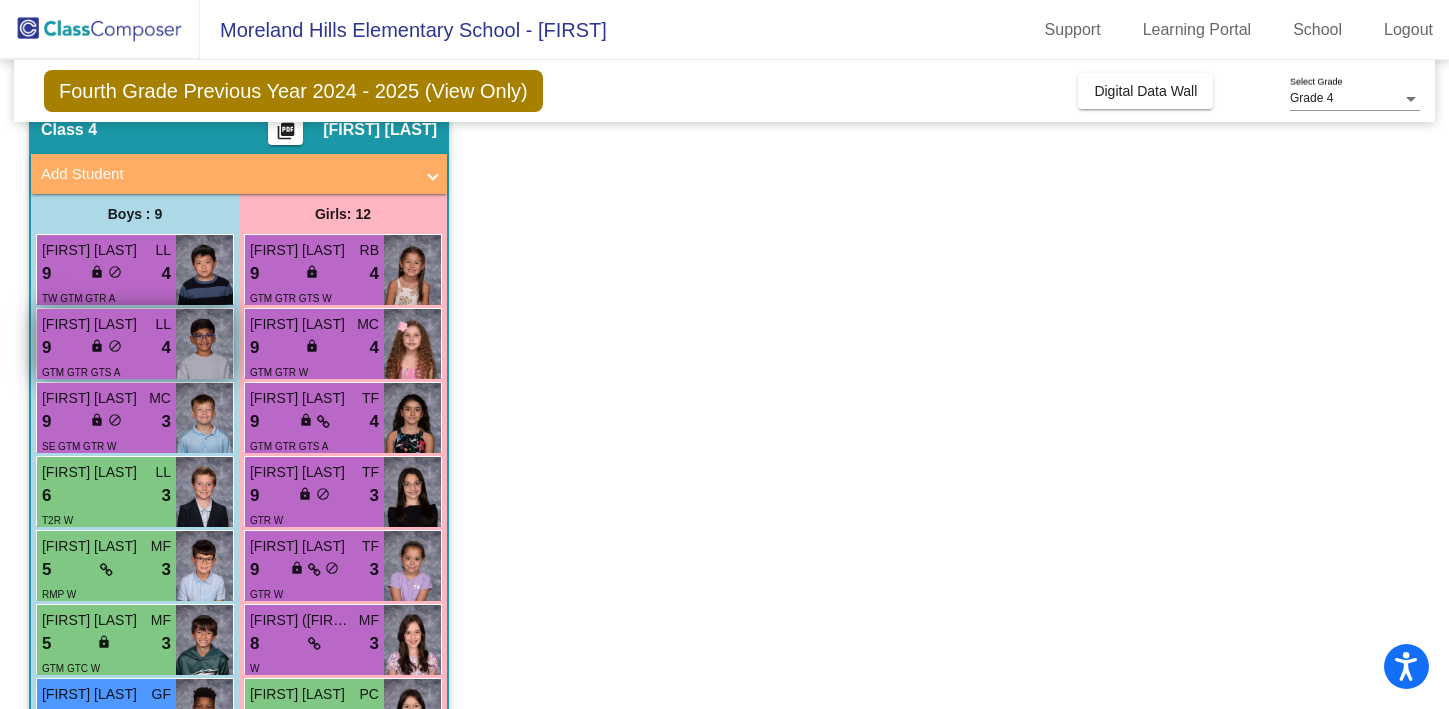 click on "9 lock do_not_disturb_alt 4" at bounding box center [106, 348] 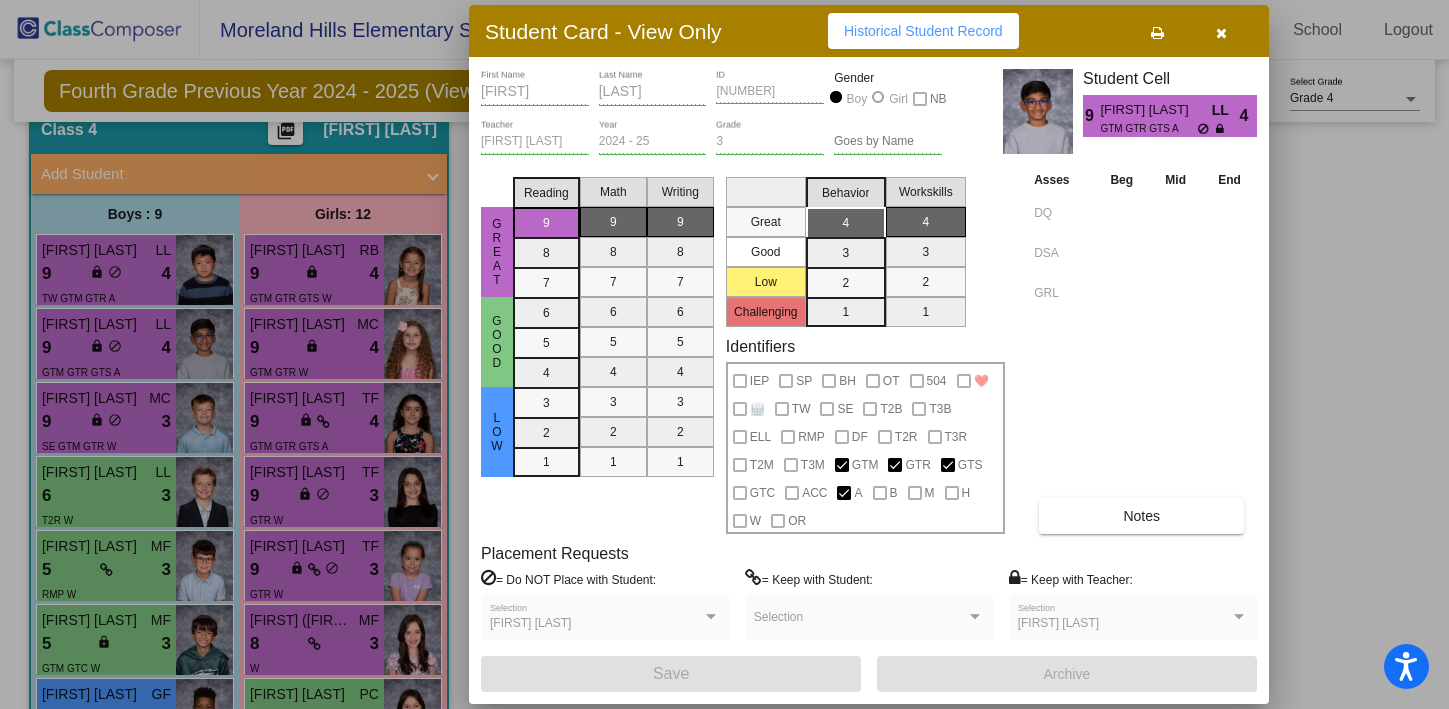 click at bounding box center (1221, 33) 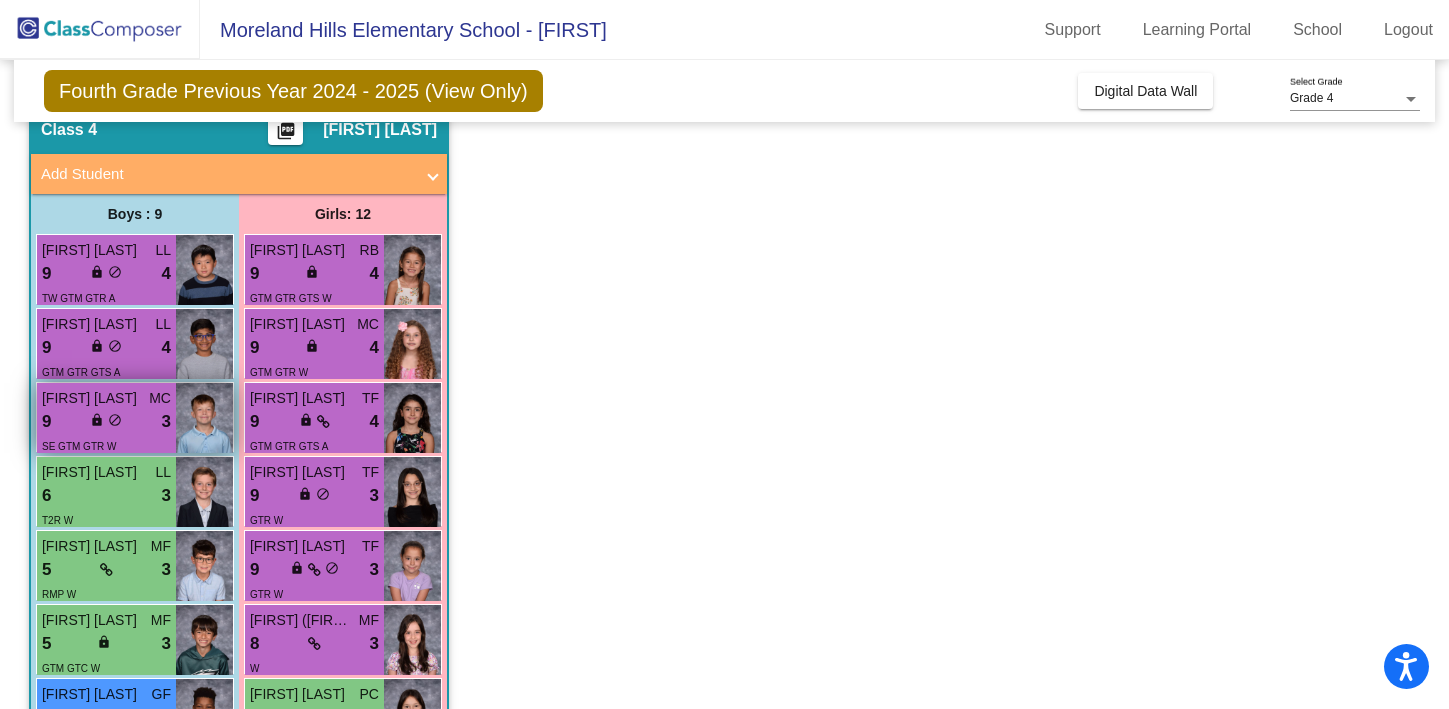 click on "9 lock do_not_disturb_alt 3" at bounding box center [106, 422] 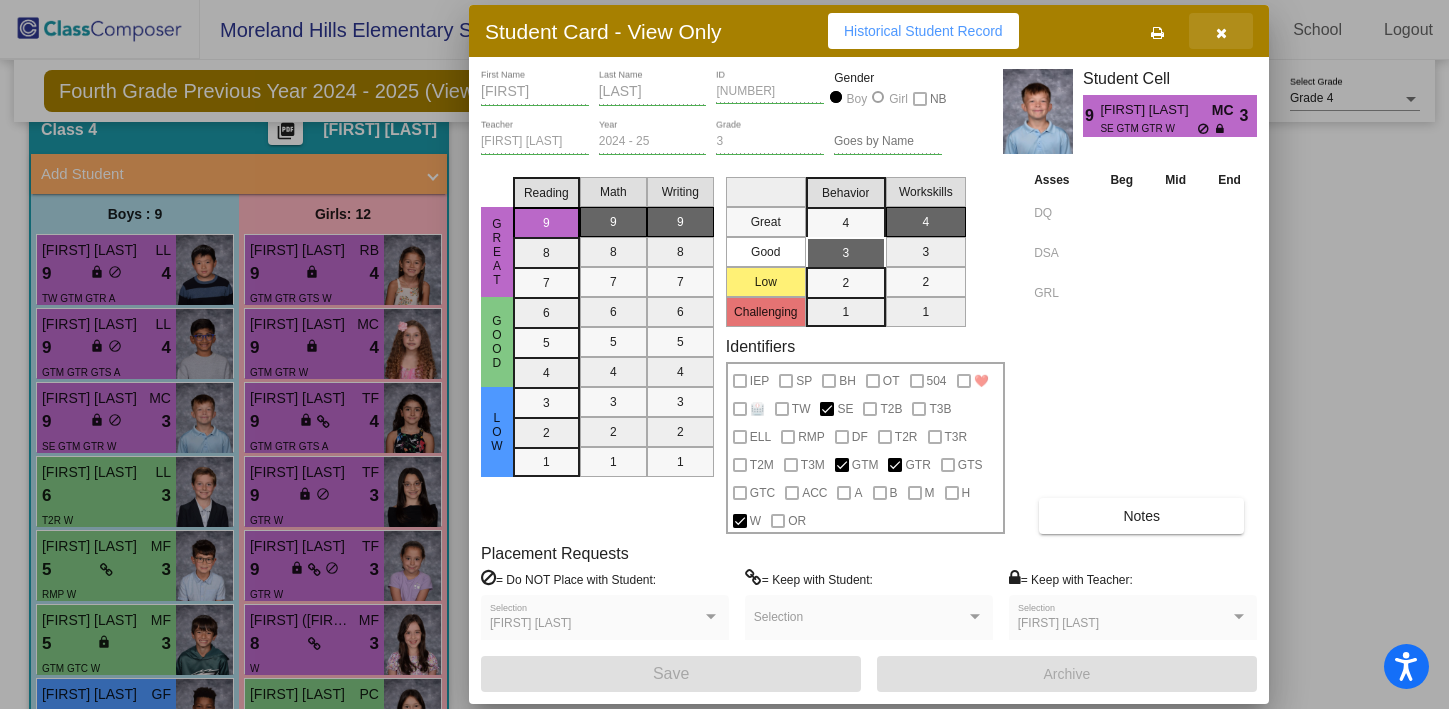 click at bounding box center (1221, 33) 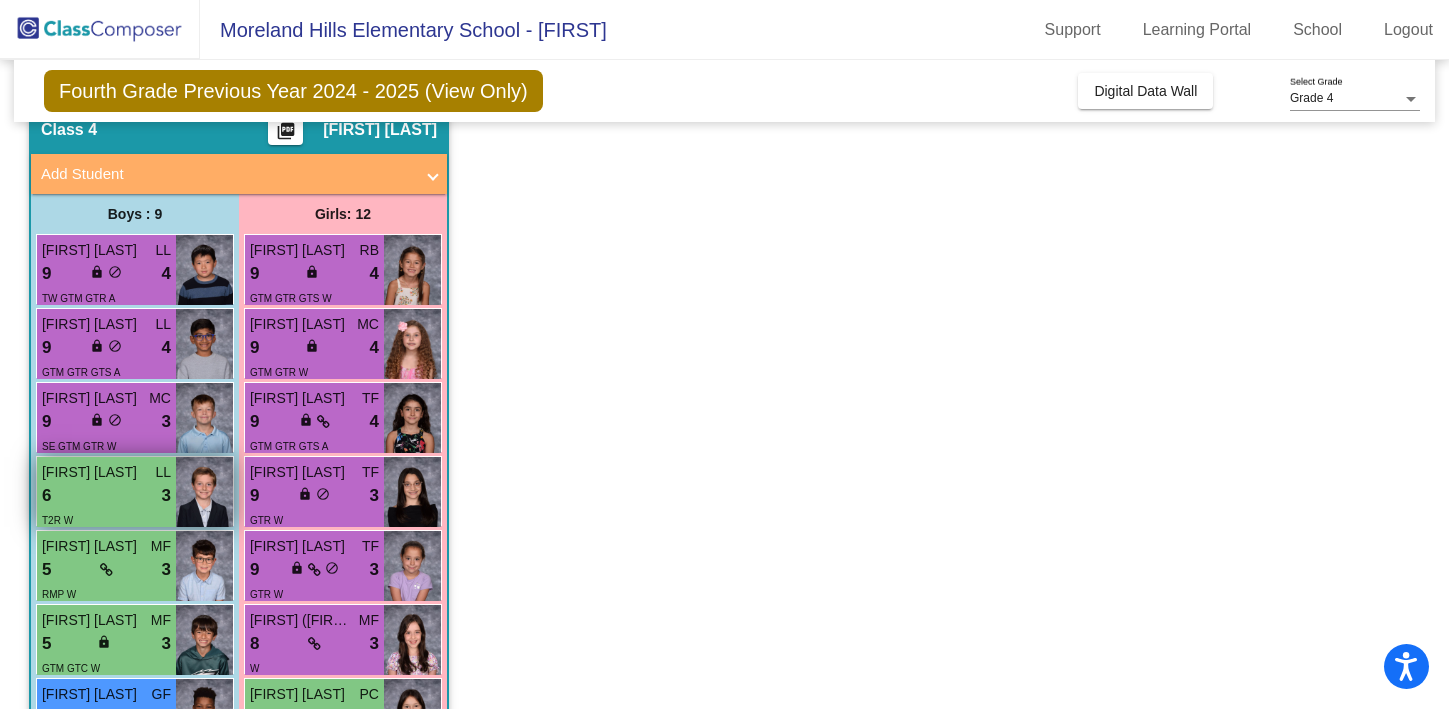 click on "6 lock do_not_disturb_alt 3" at bounding box center (106, 496) 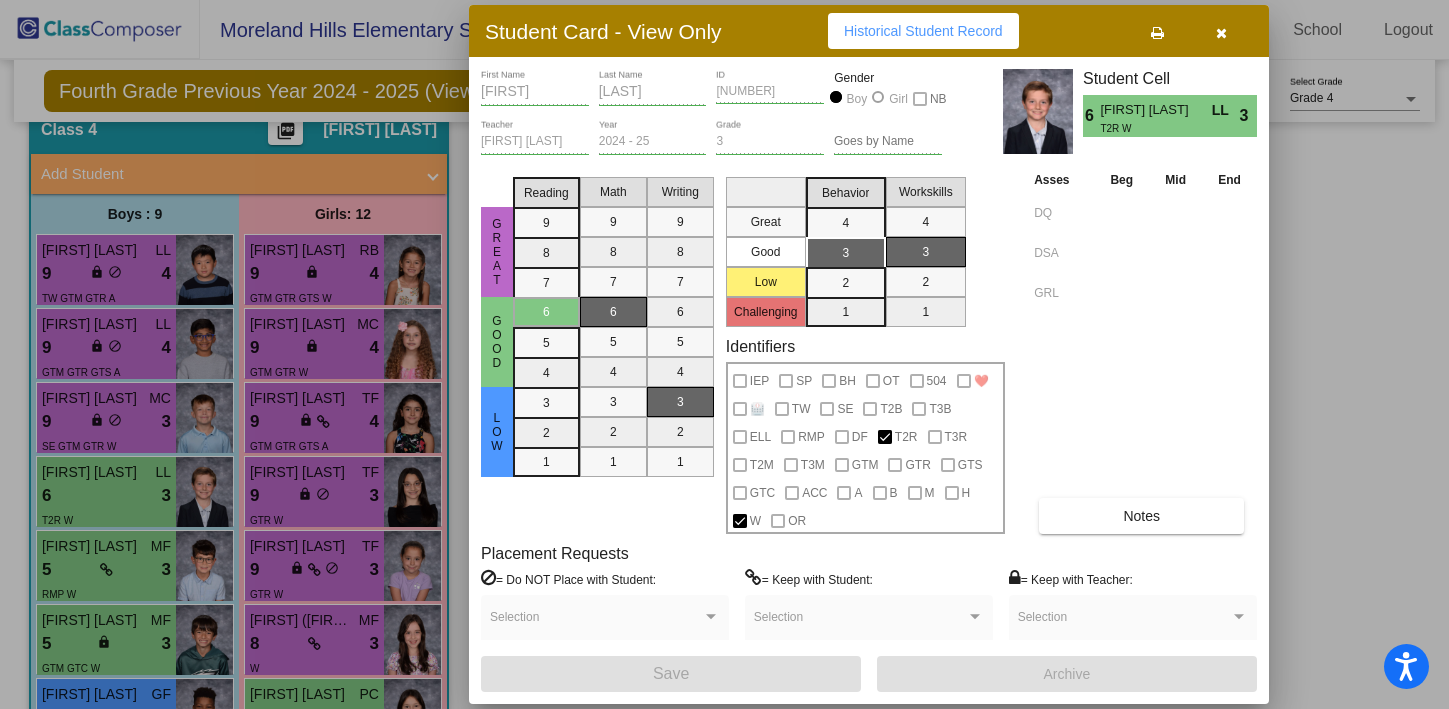 click at bounding box center [1221, 33] 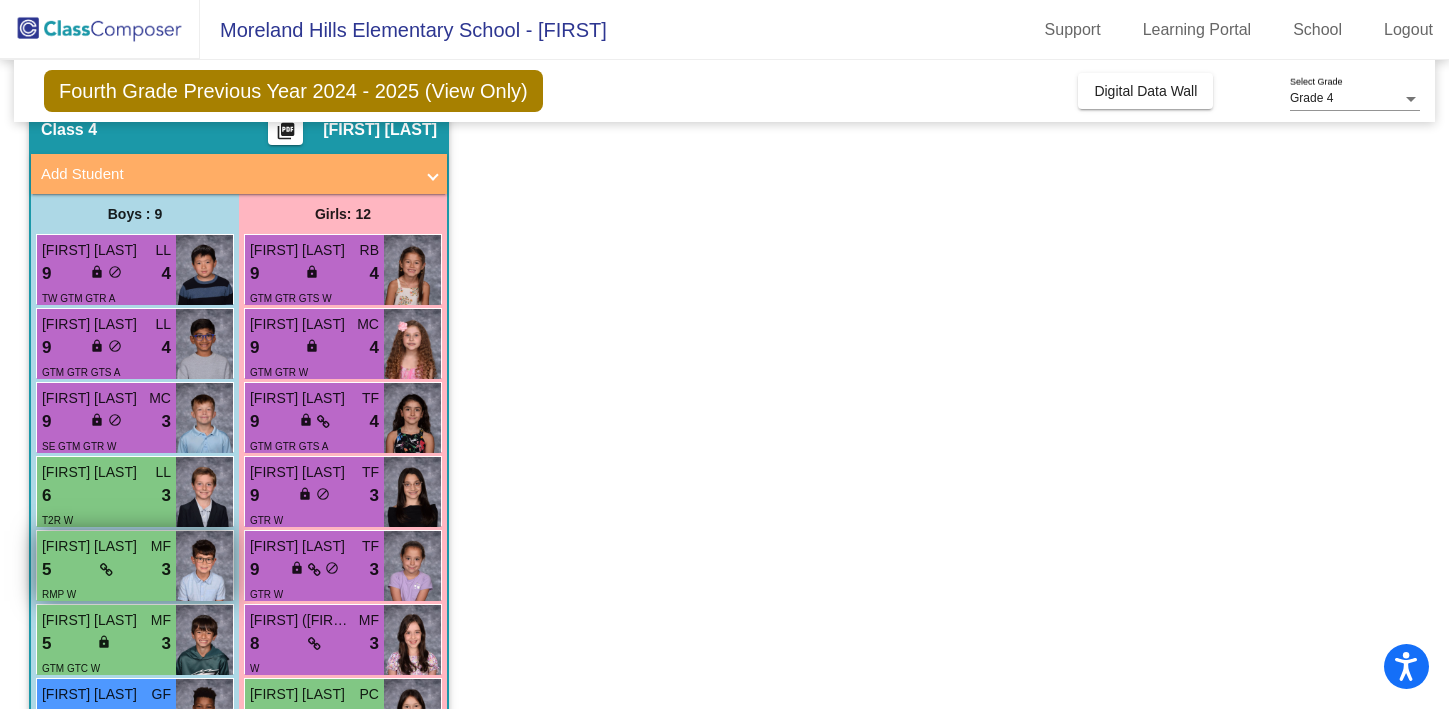 click on "5 lock do_not_disturb_alt 3" at bounding box center [106, 570] 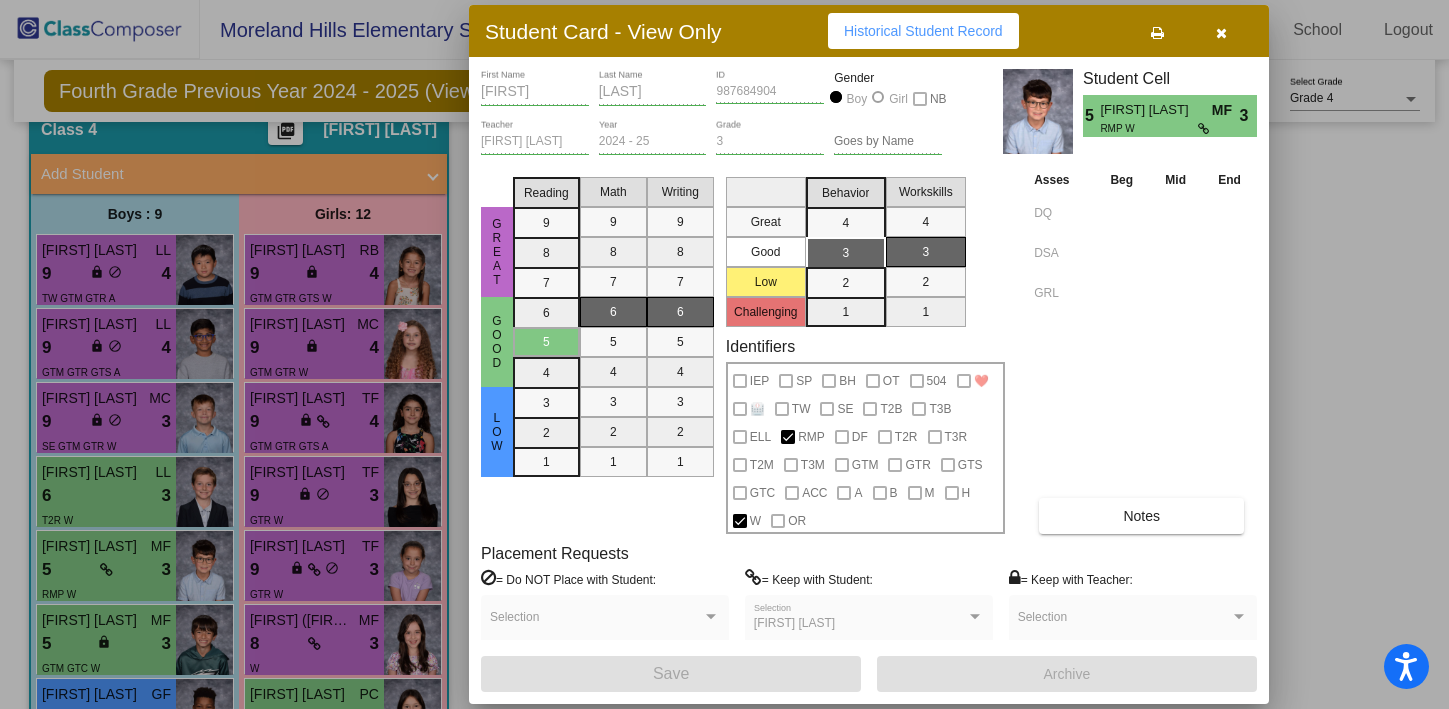 click at bounding box center [1221, 33] 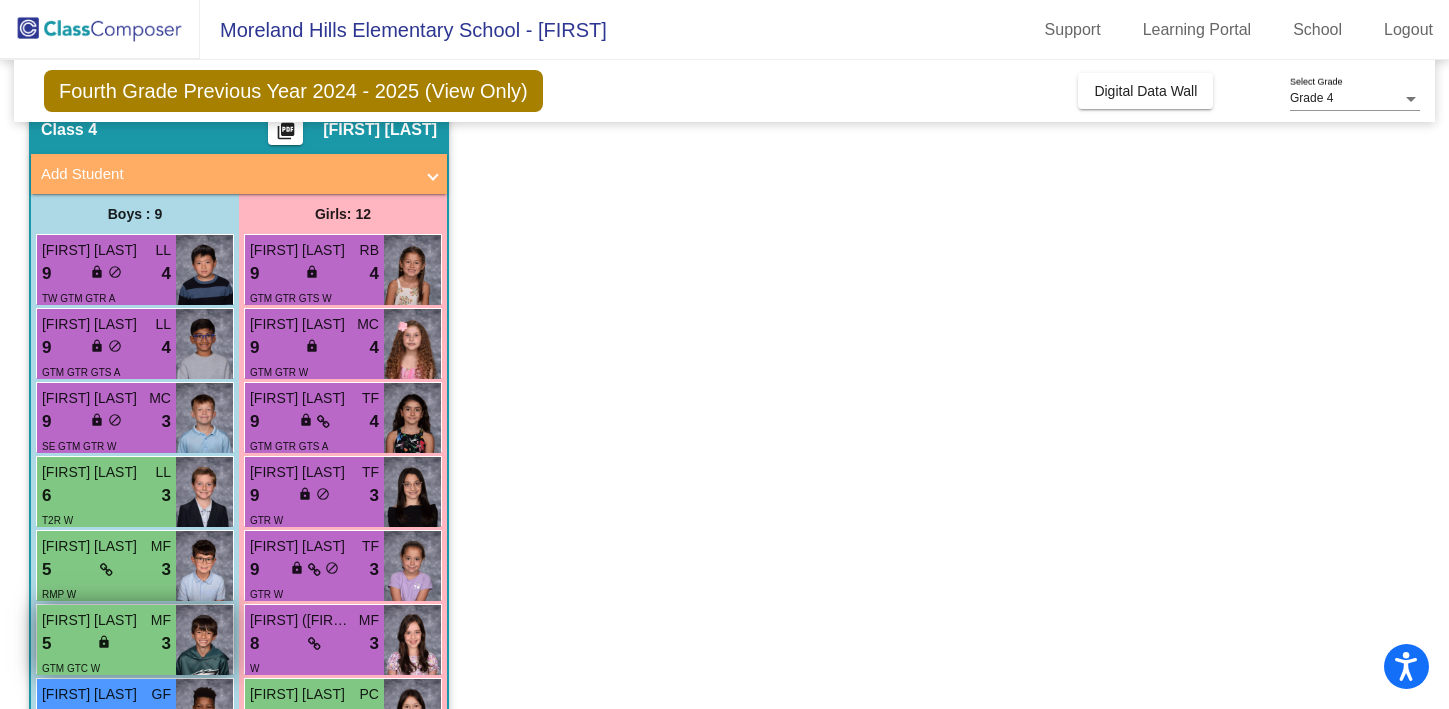 click on "5 lock do_not_disturb_alt 3" at bounding box center (106, 644) 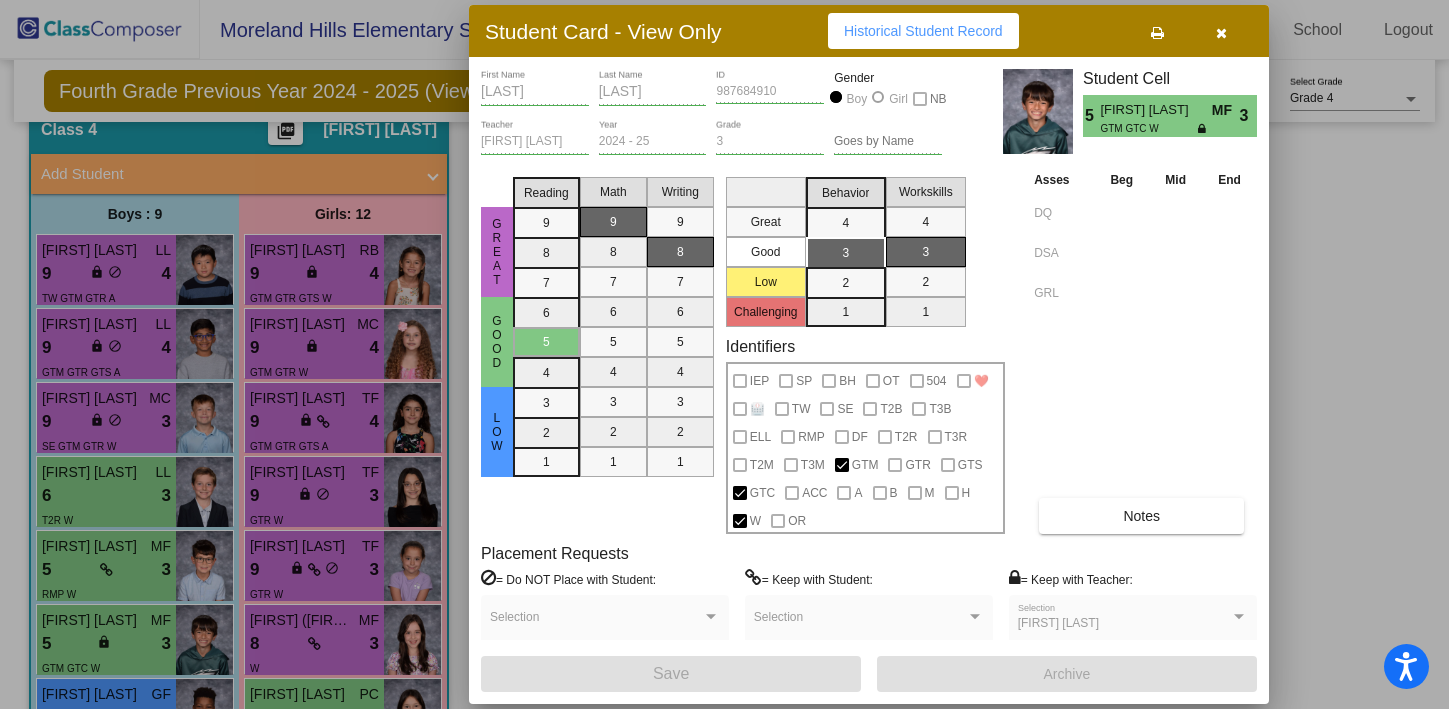 click on "Notes" at bounding box center (1141, 516) 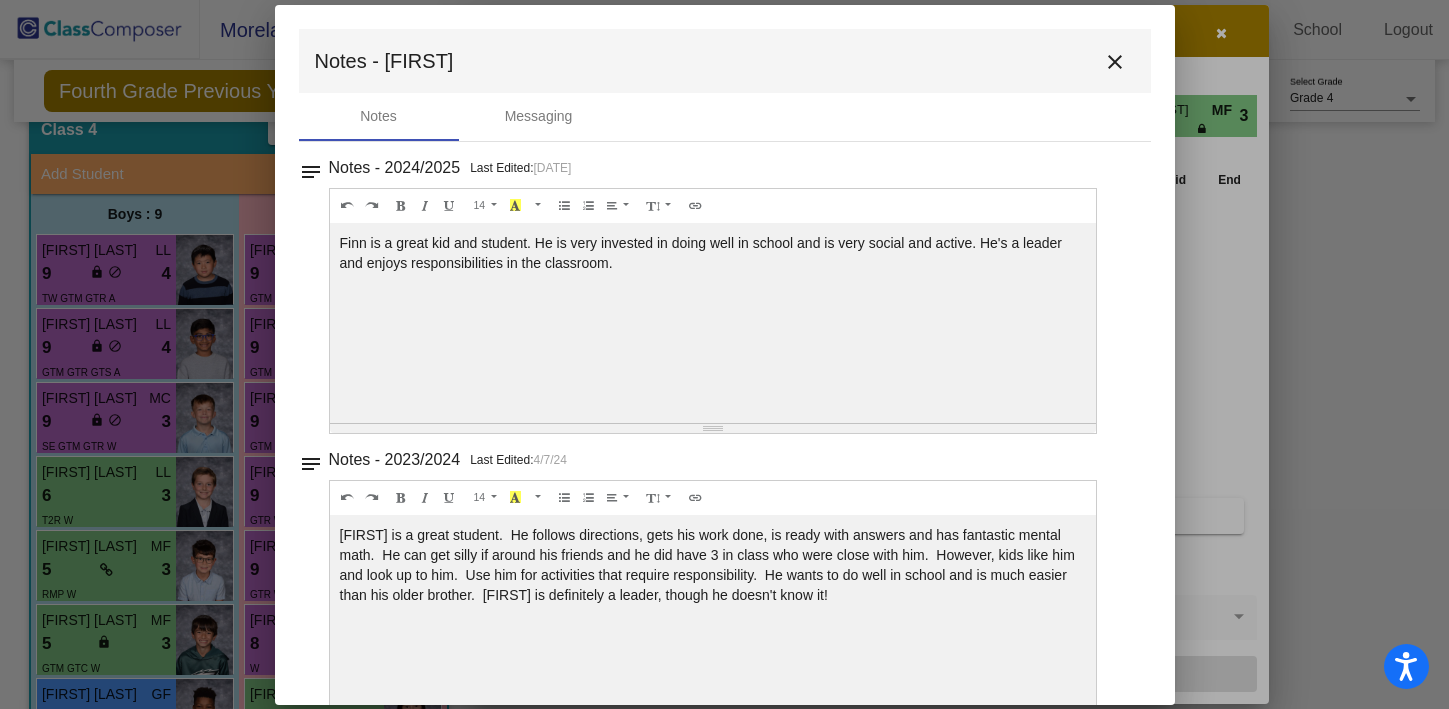 click on "close" at bounding box center (1115, 62) 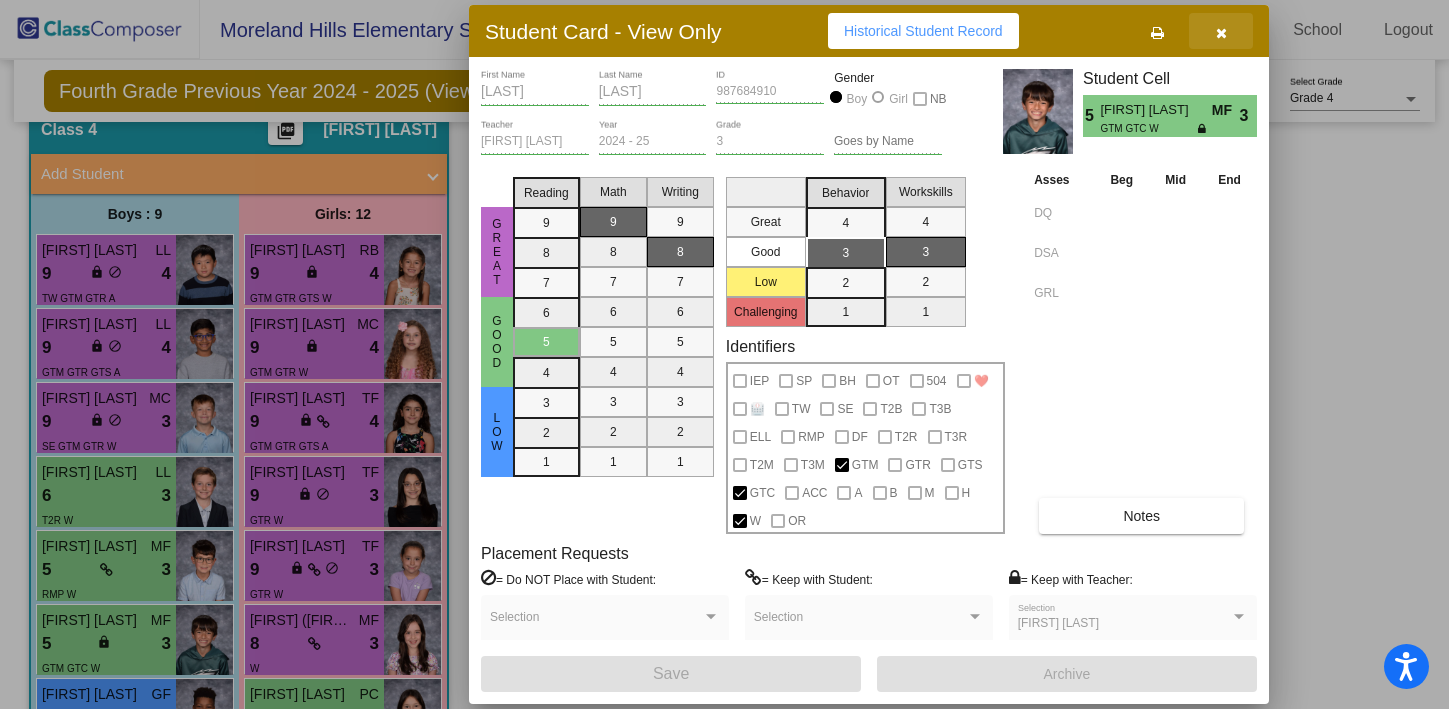 click at bounding box center [1221, 33] 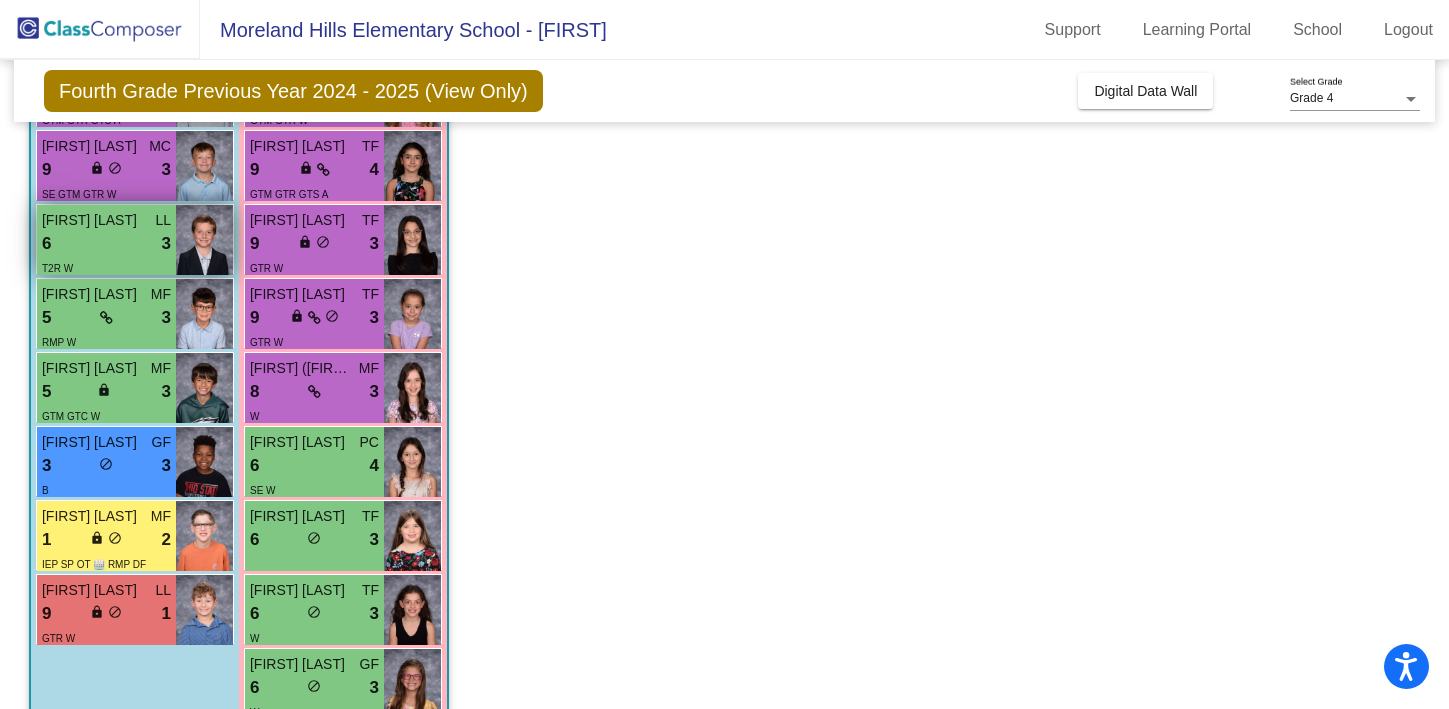 scroll, scrollTop: 3304, scrollLeft: 0, axis: vertical 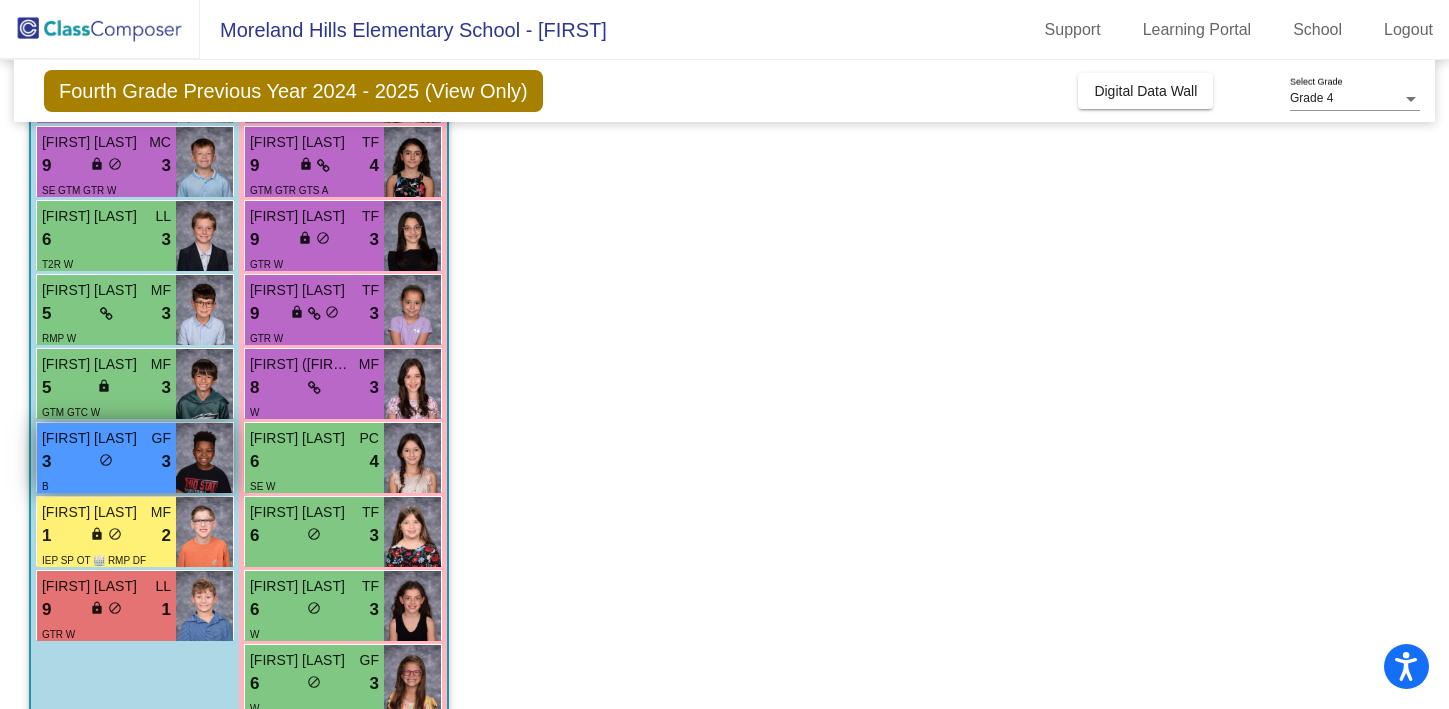click on "3 lock do_not_disturb_alt 3" at bounding box center [106, 462] 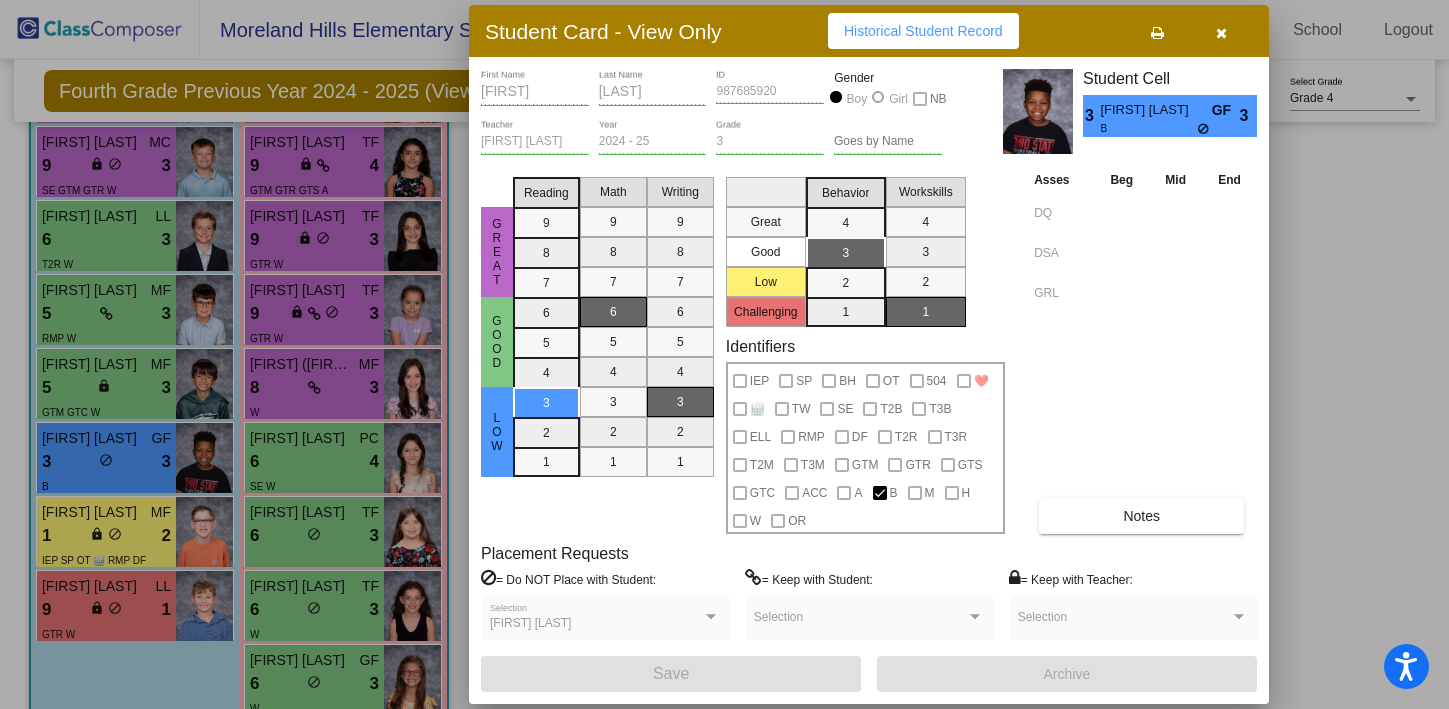 click on "Notes" at bounding box center [1141, 516] 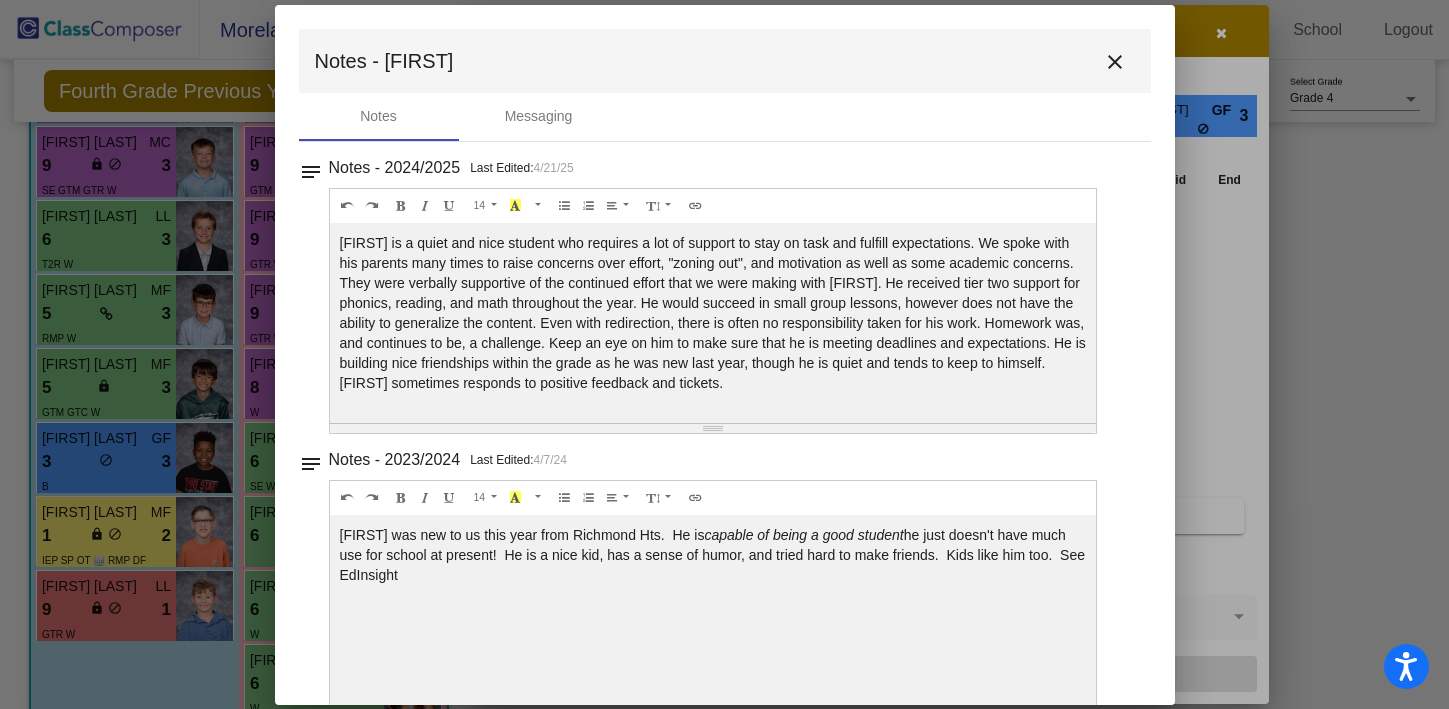 click on "close" at bounding box center (1115, 62) 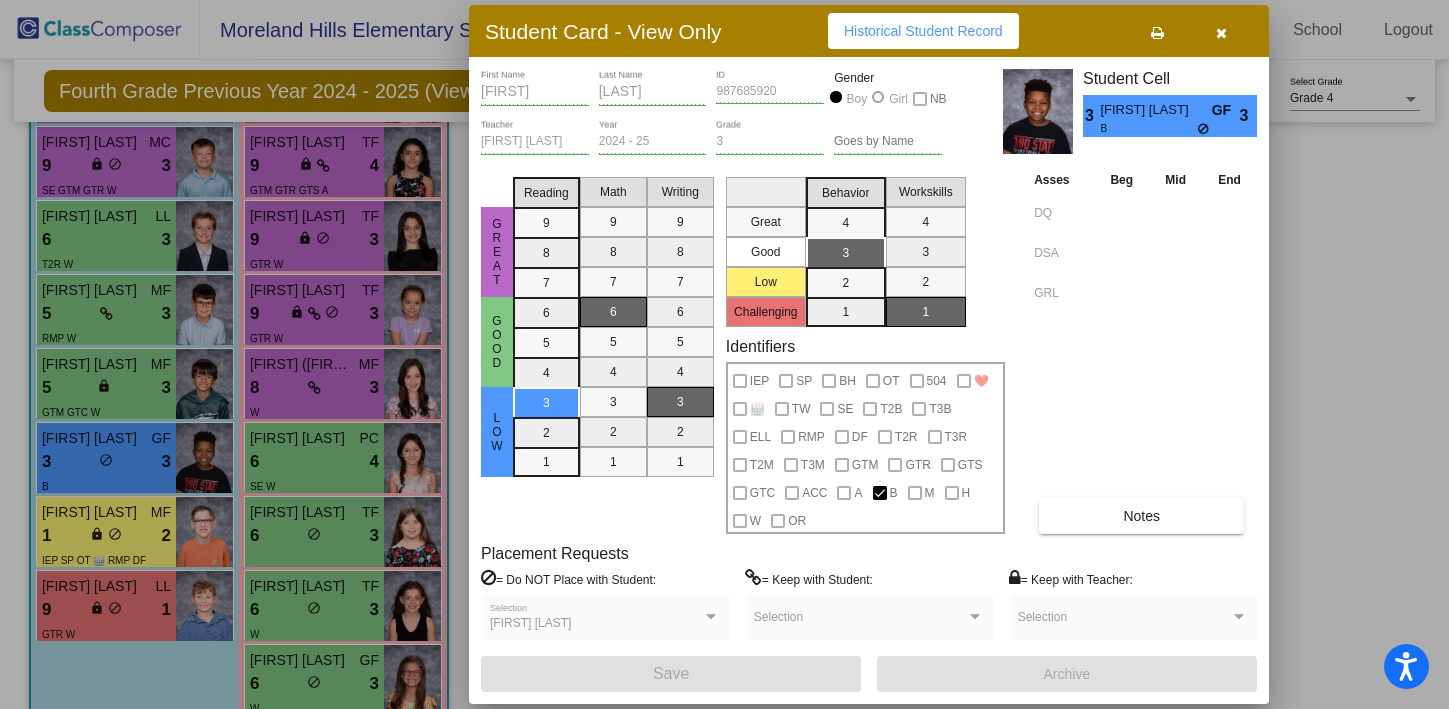 click at bounding box center (1221, 33) 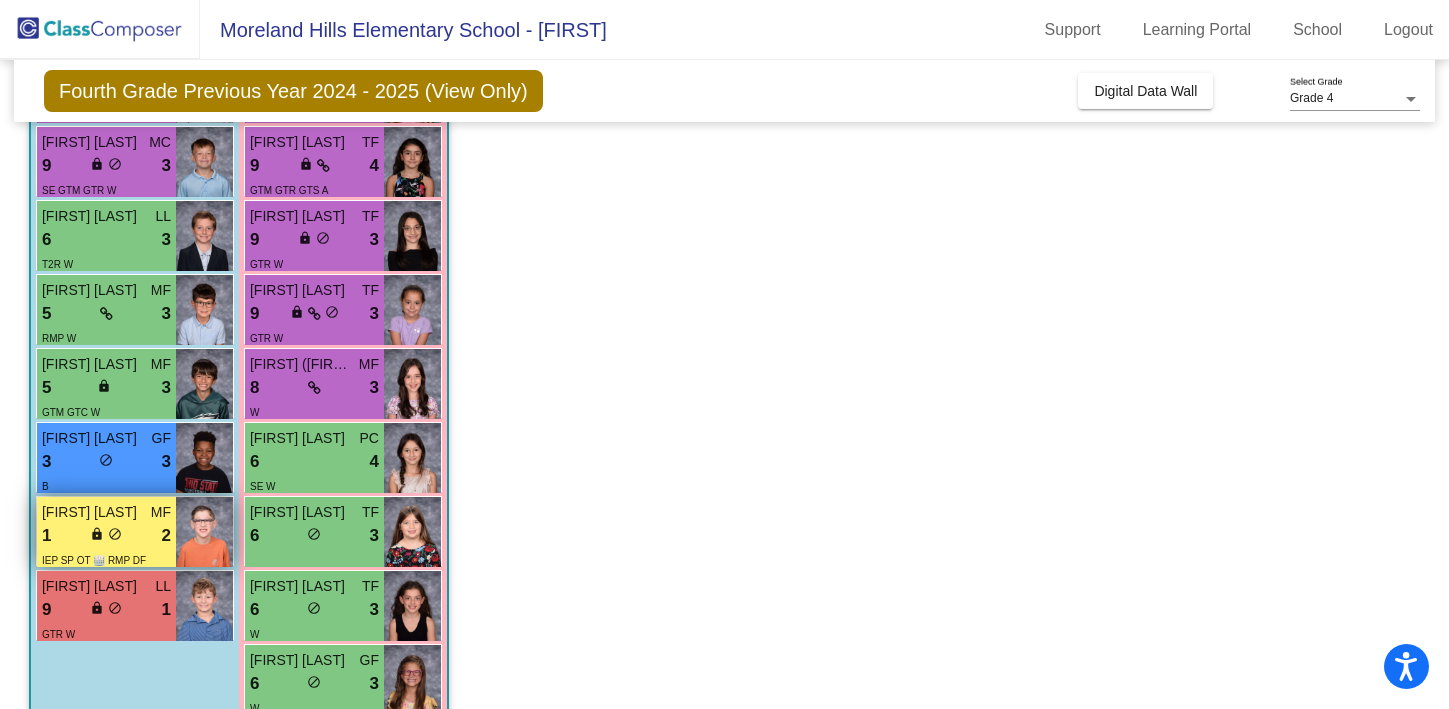click on "1 lock do_not_disturb_alt 2" at bounding box center (106, 536) 